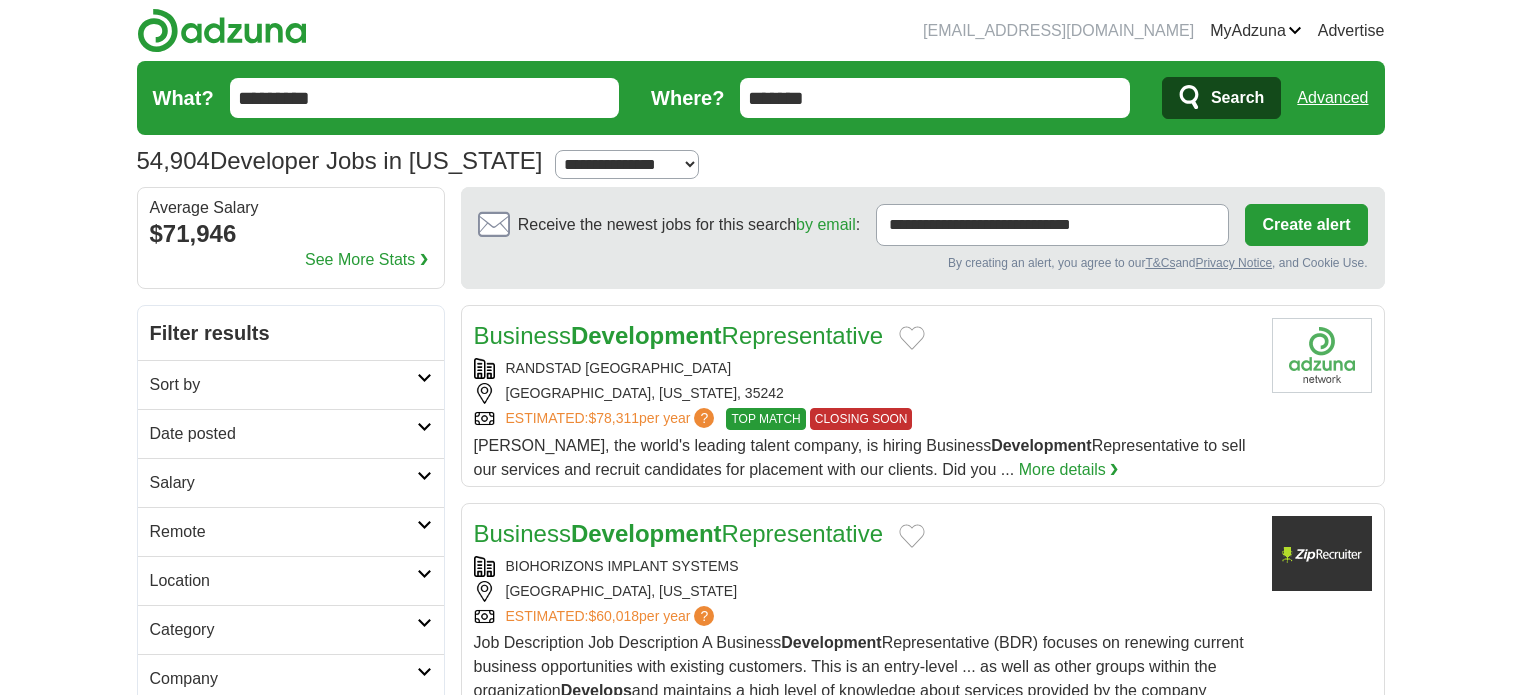 scroll, scrollTop: 0, scrollLeft: 0, axis: both 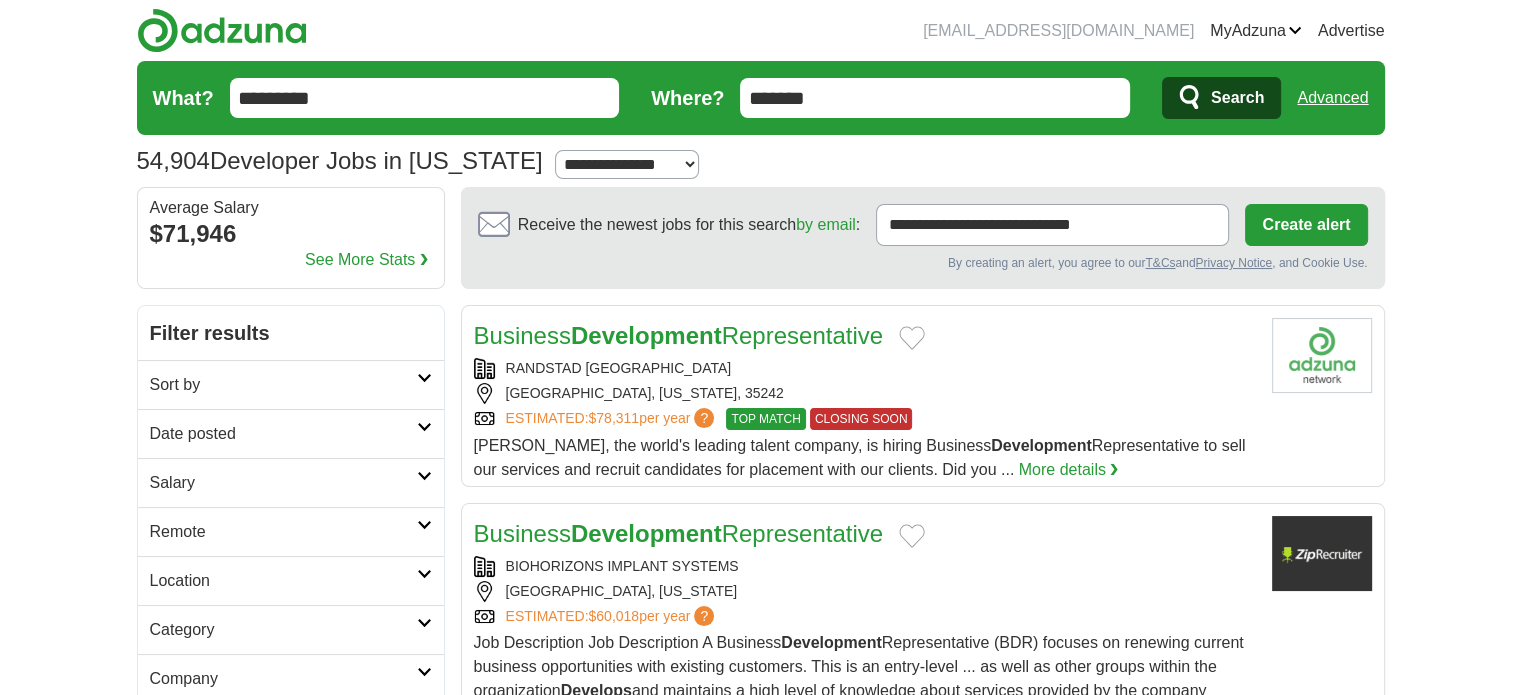click on "Date posted" at bounding box center (291, 433) 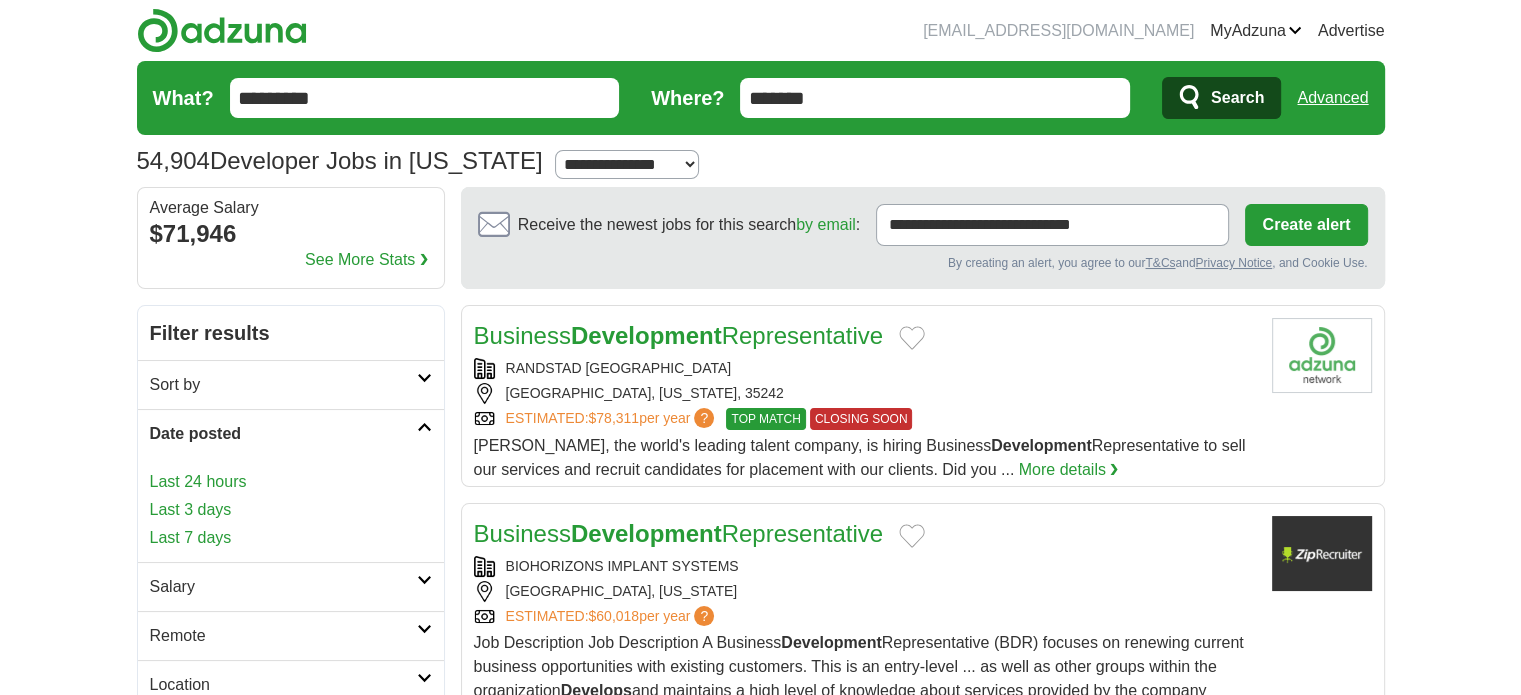 click on "Last 24 hours" at bounding box center [291, 482] 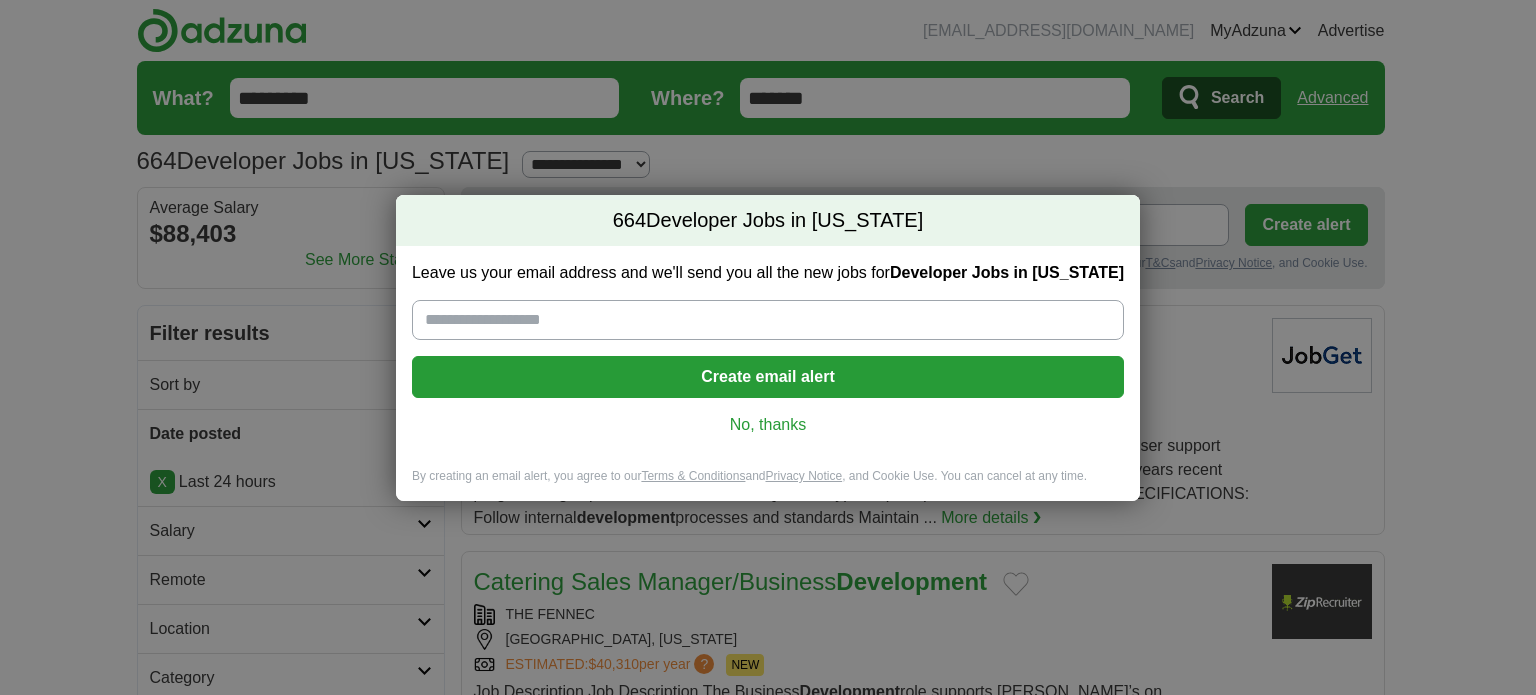 scroll, scrollTop: 0, scrollLeft: 0, axis: both 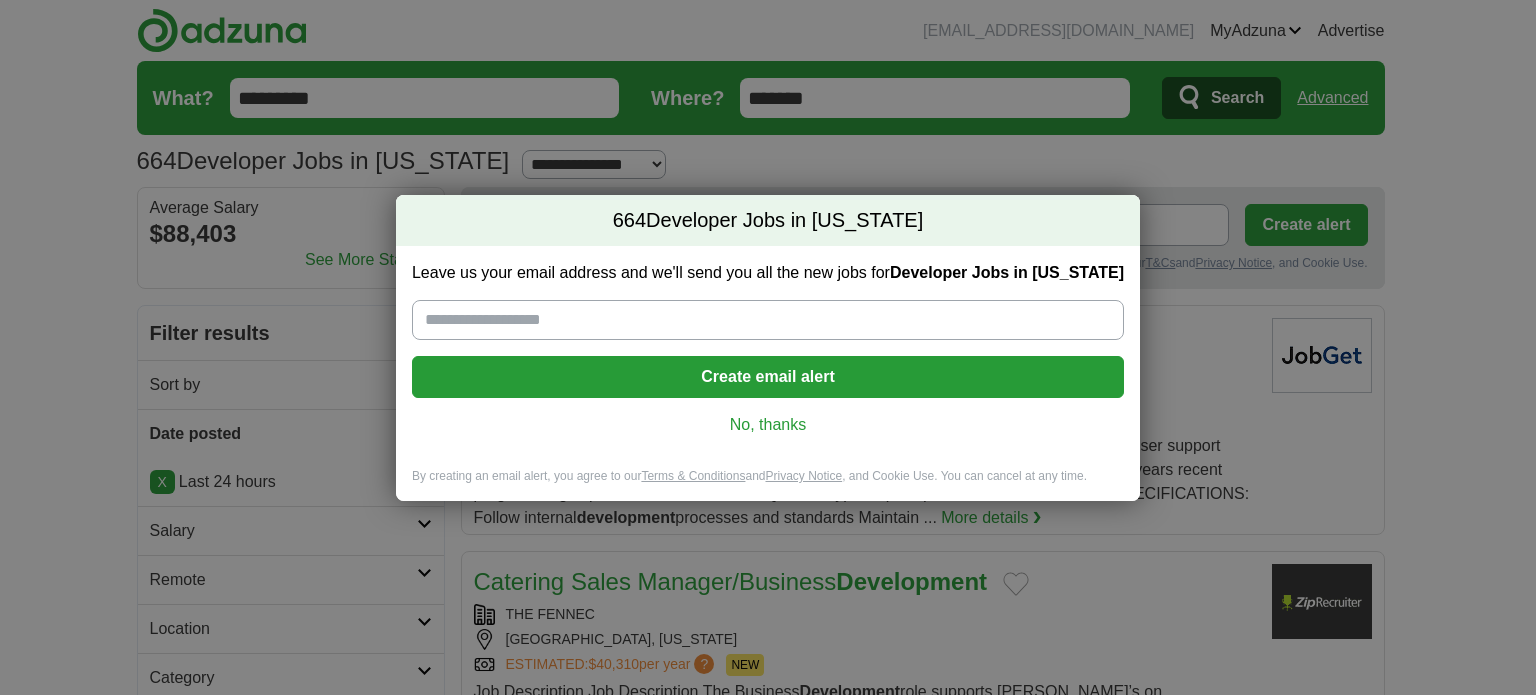 click on "No, thanks" at bounding box center [768, 425] 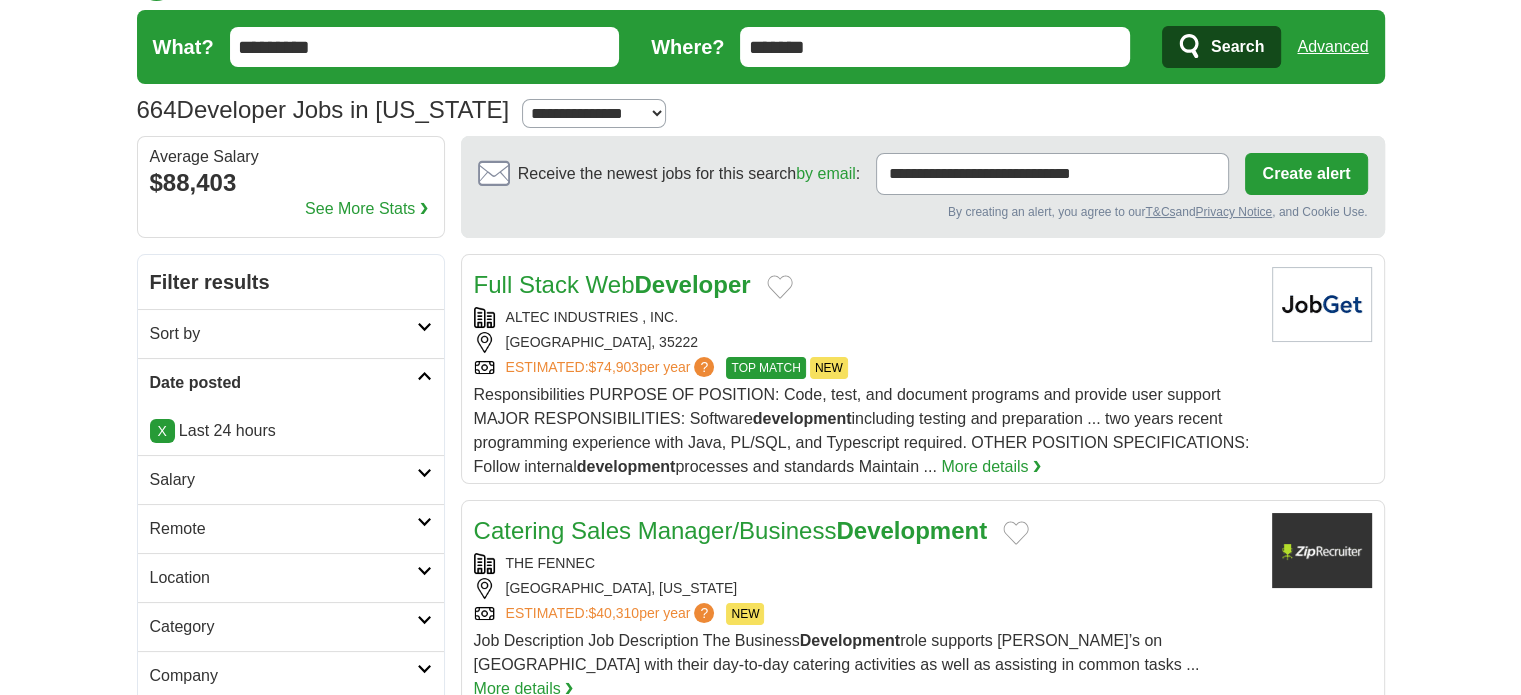scroll, scrollTop: 46, scrollLeft: 0, axis: vertical 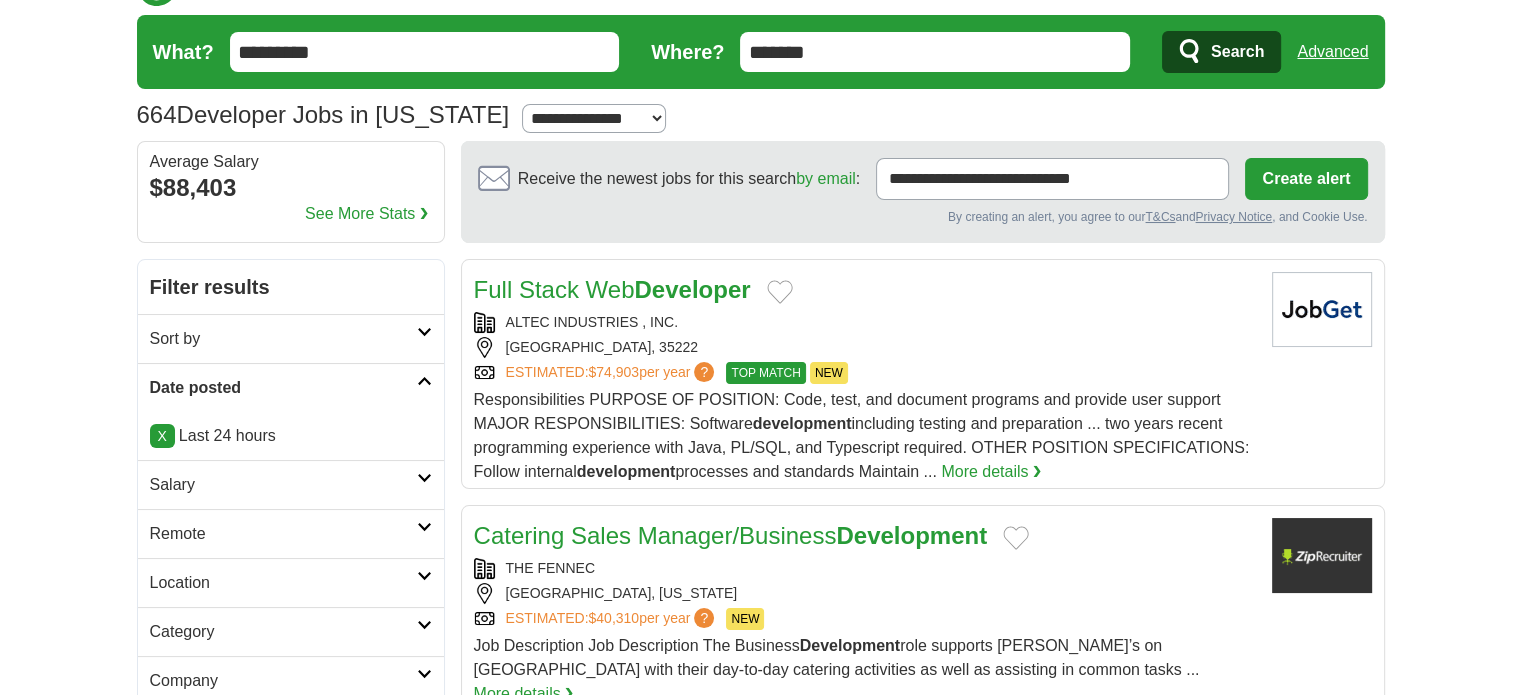 click on "Full Stack Web  Developer" at bounding box center (612, 289) 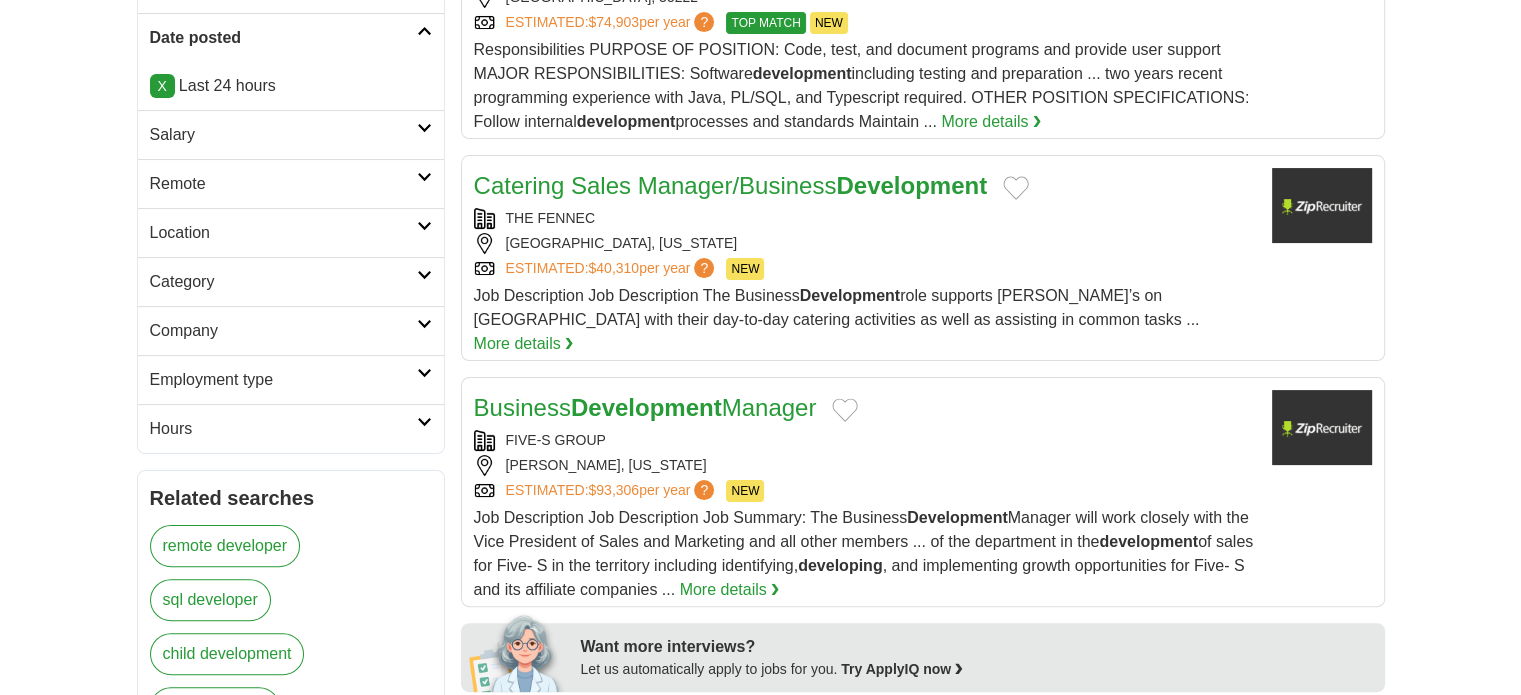 scroll, scrollTop: 399, scrollLeft: 0, axis: vertical 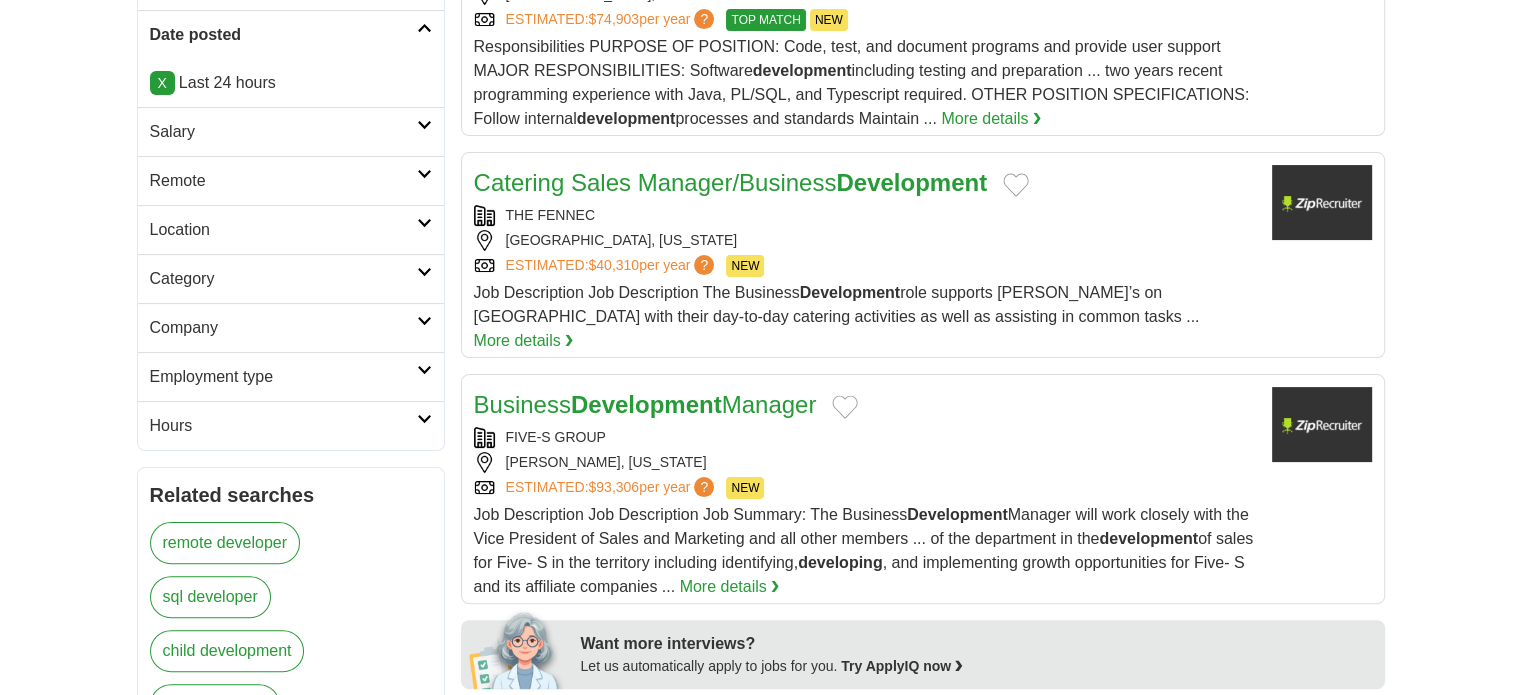 click on "More details ❯" at bounding box center [730, 587] 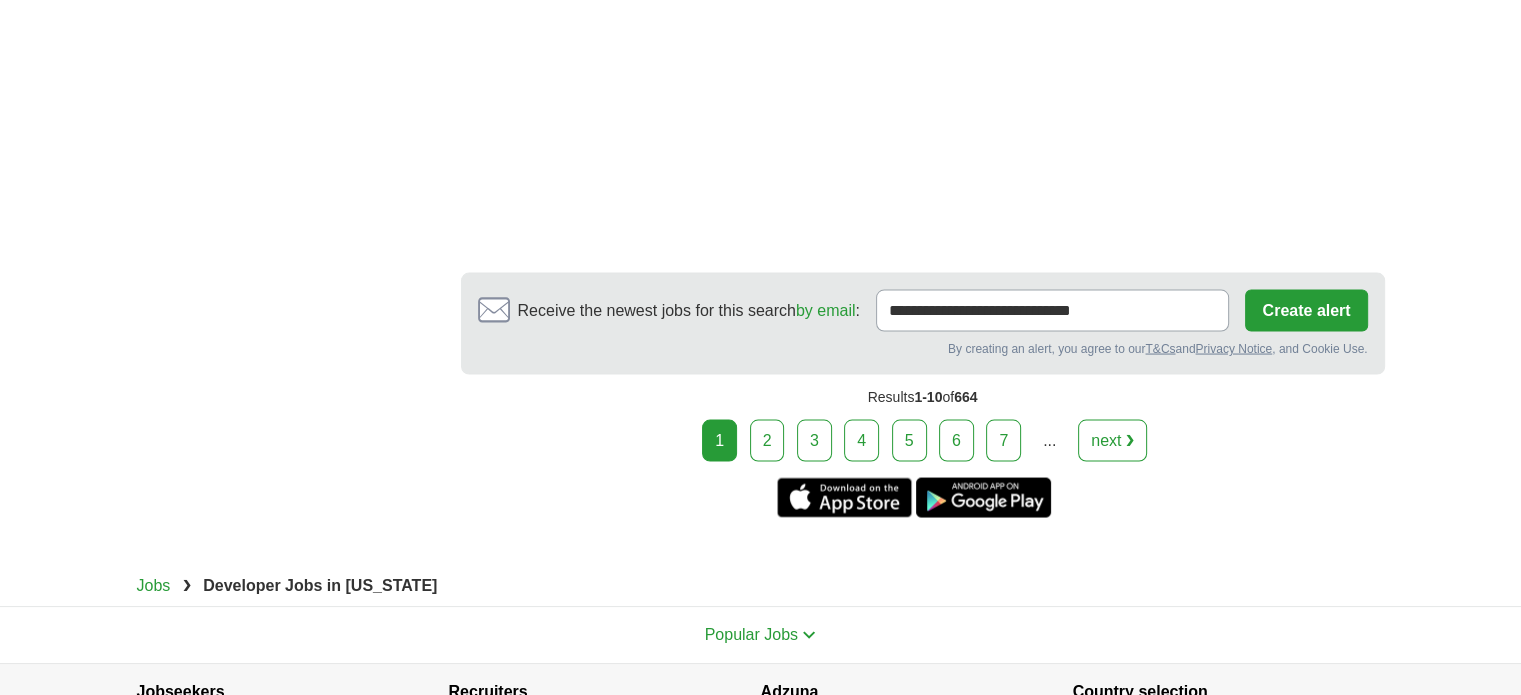 scroll, scrollTop: 3836, scrollLeft: 0, axis: vertical 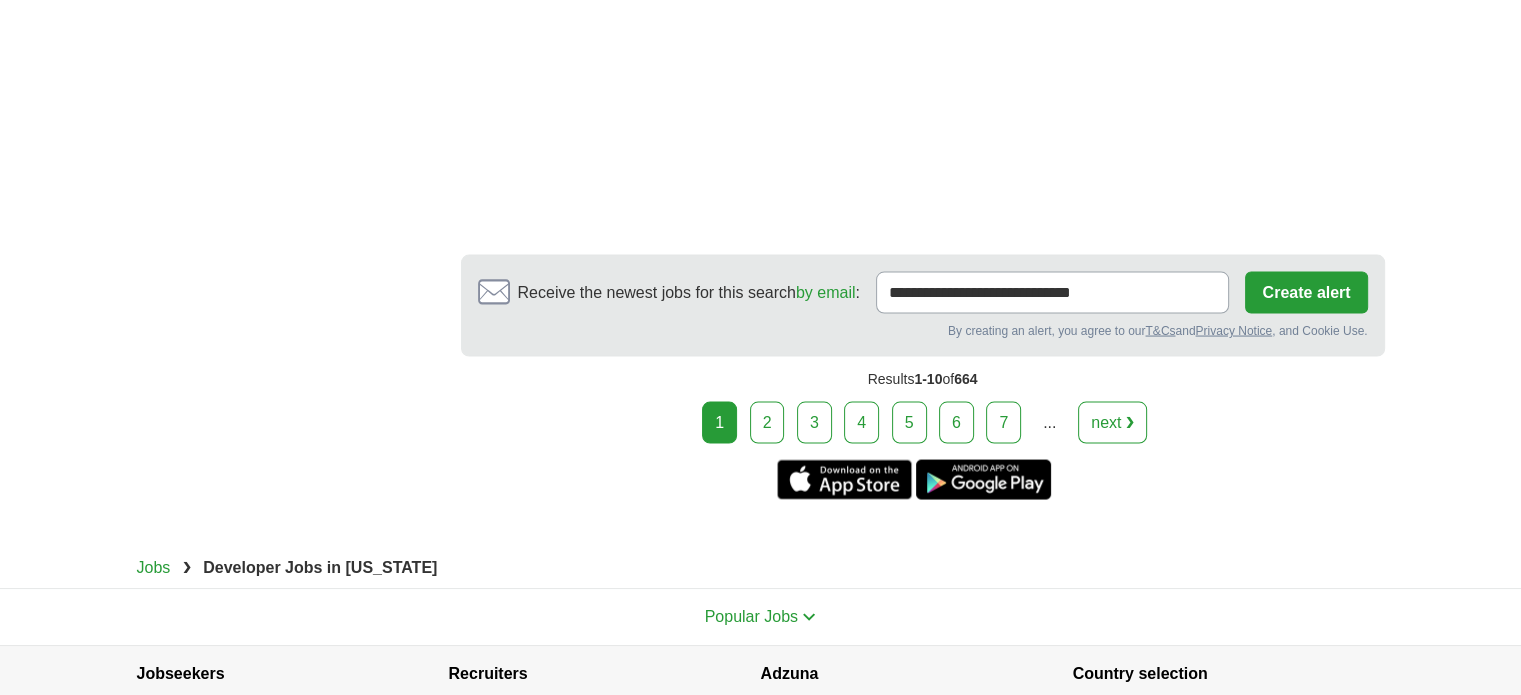 click on "2" at bounding box center (767, 423) 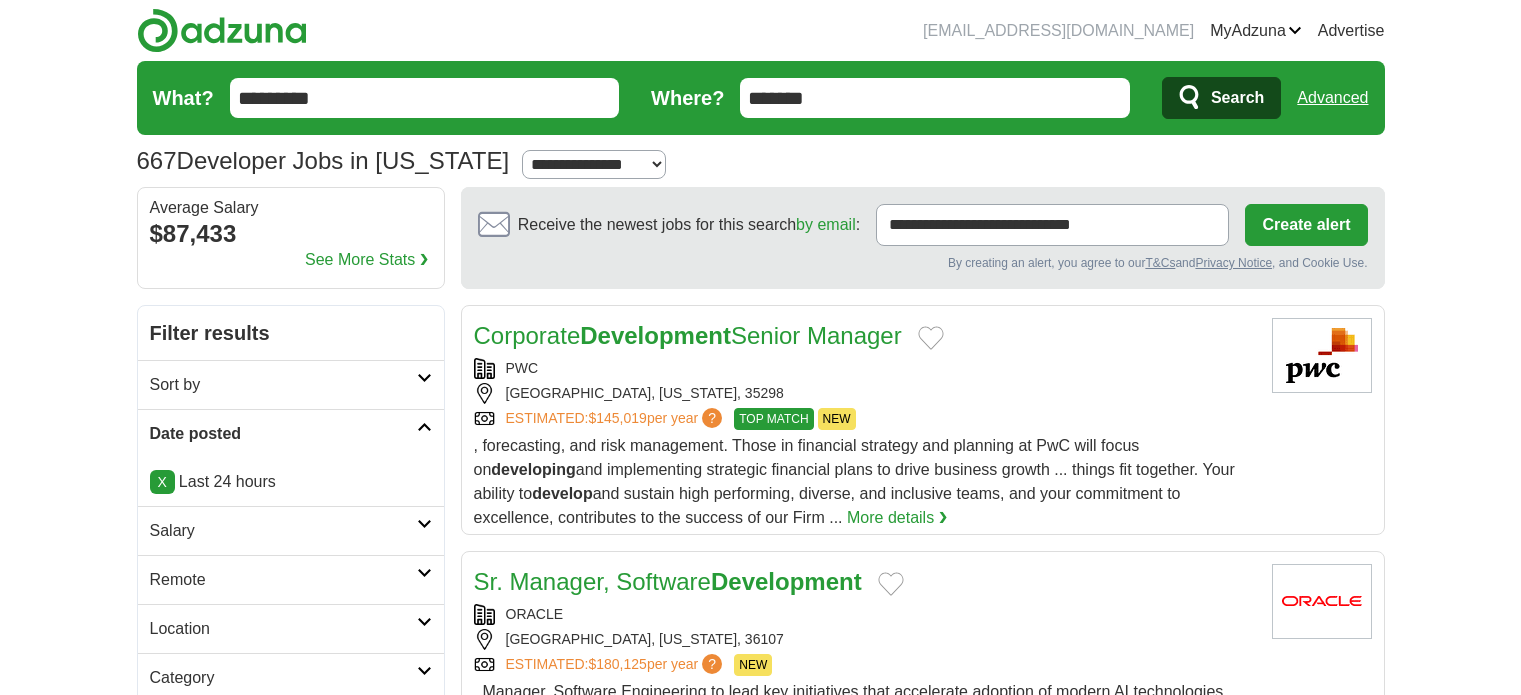 scroll, scrollTop: 0, scrollLeft: 0, axis: both 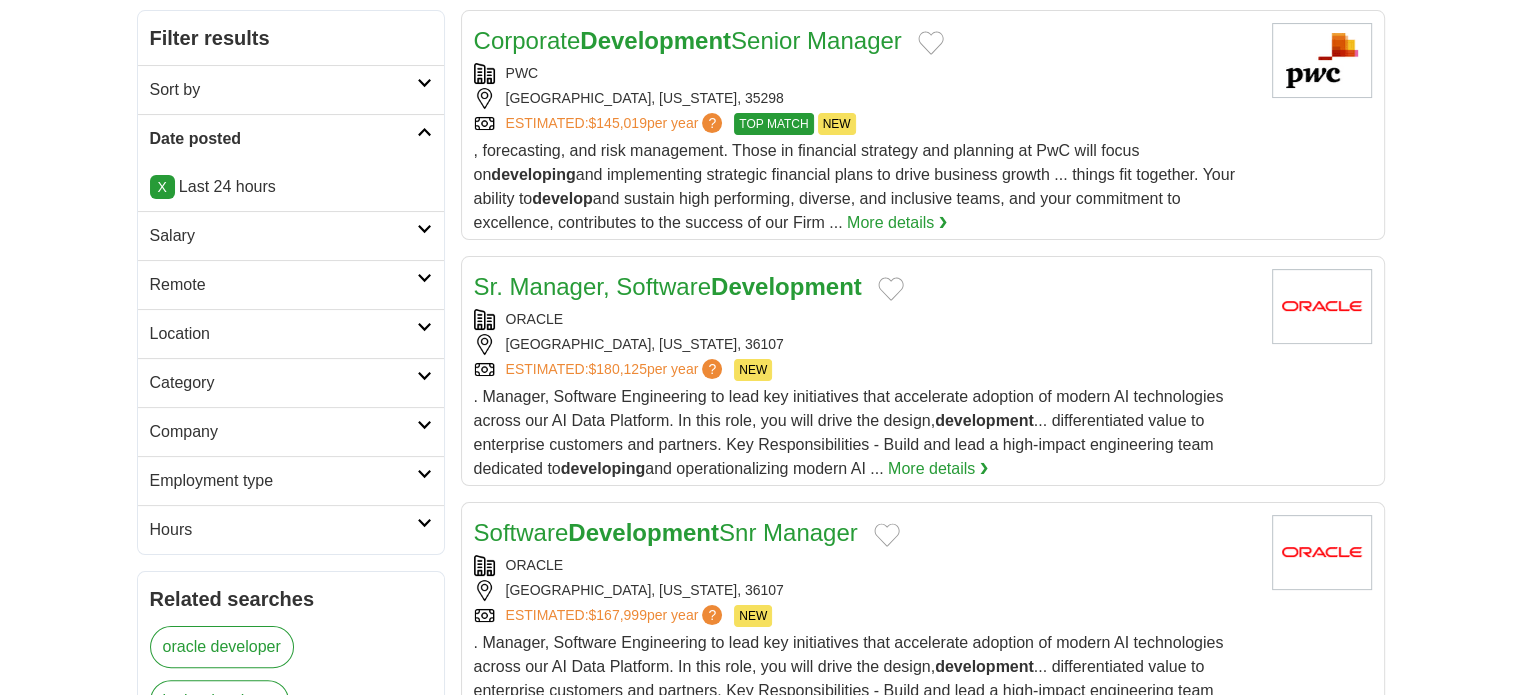 click at bounding box center (424, 229) 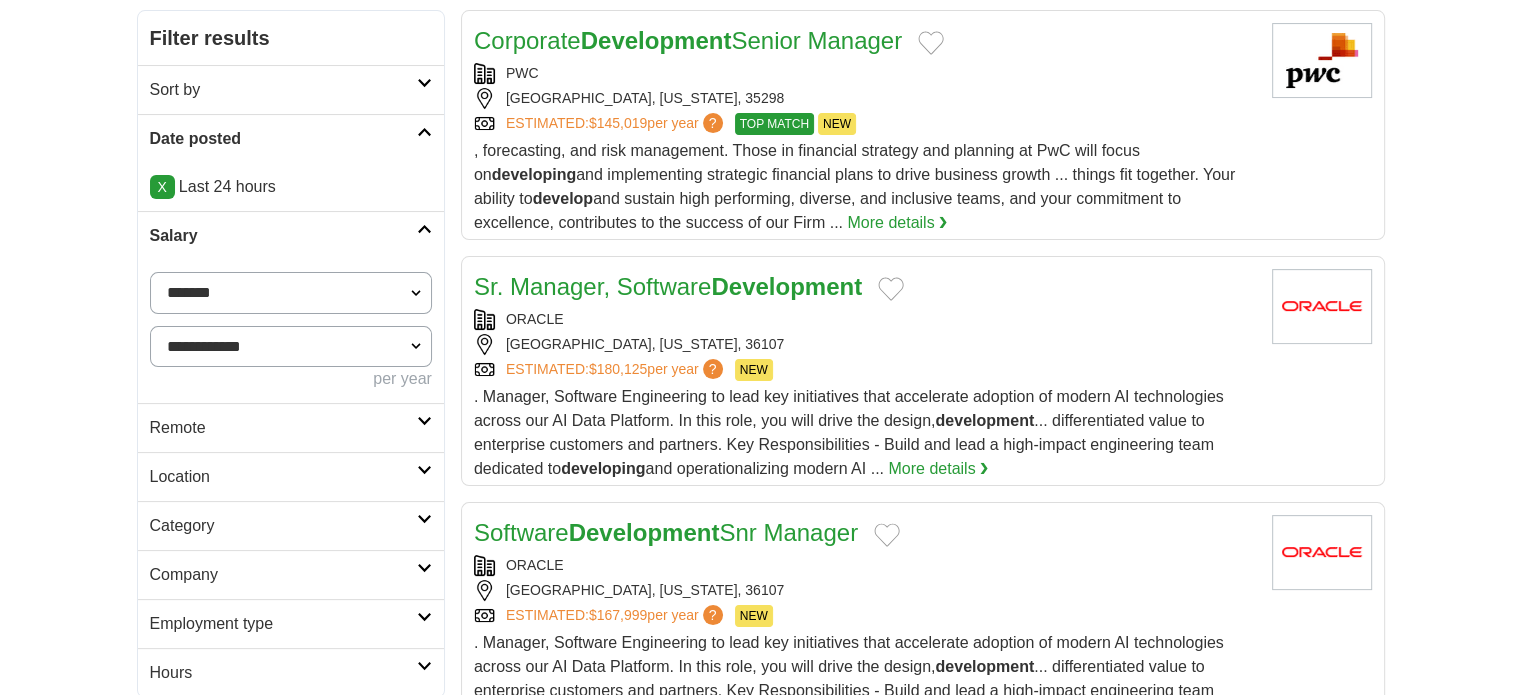 click on "**********" at bounding box center [291, 347] 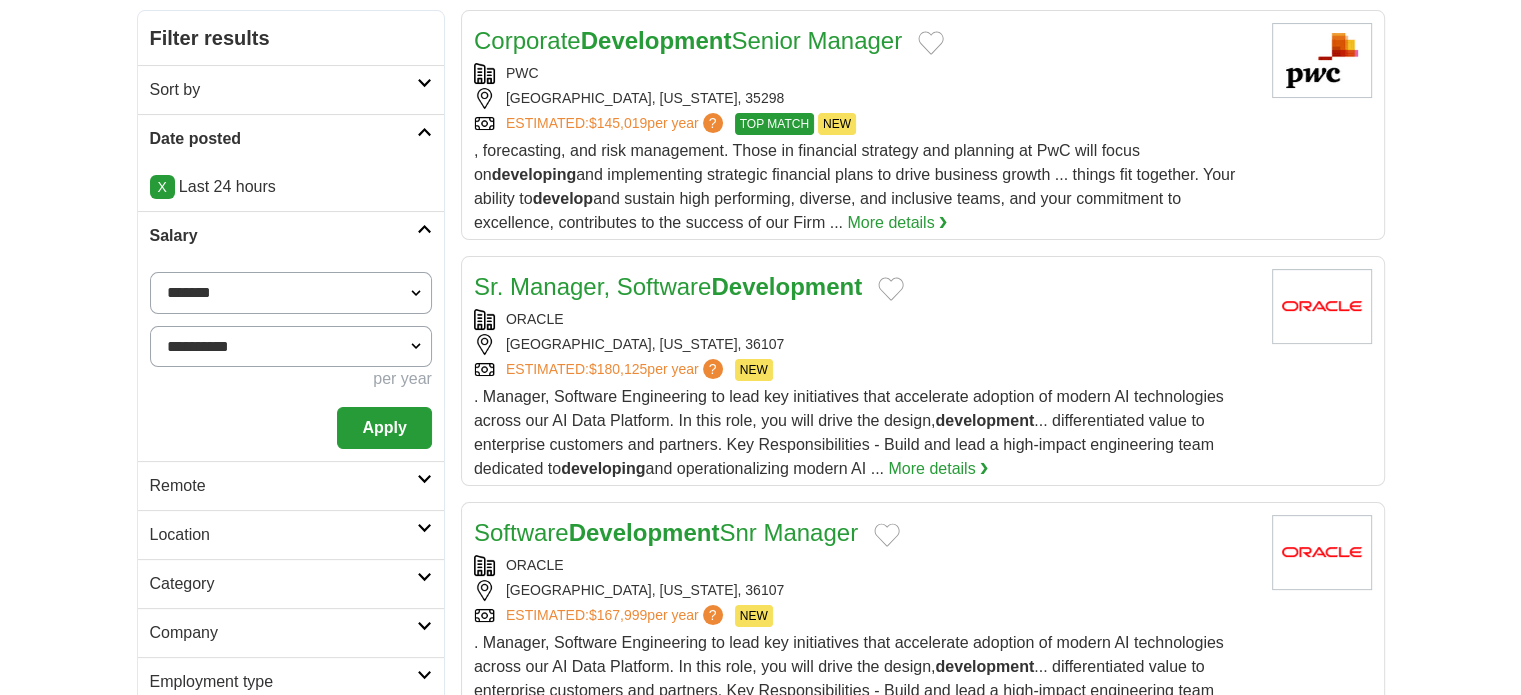 click on "Apply" at bounding box center (384, 428) 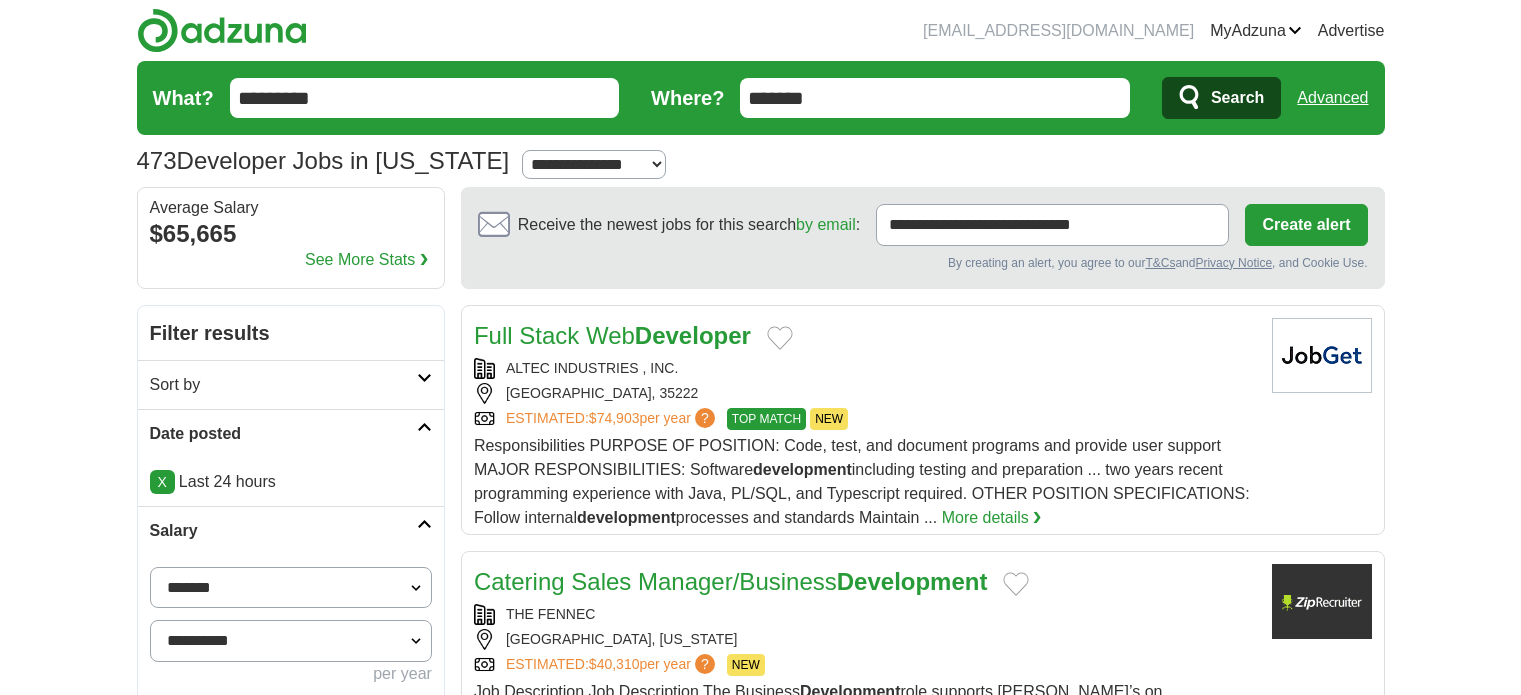 scroll, scrollTop: 0, scrollLeft: 0, axis: both 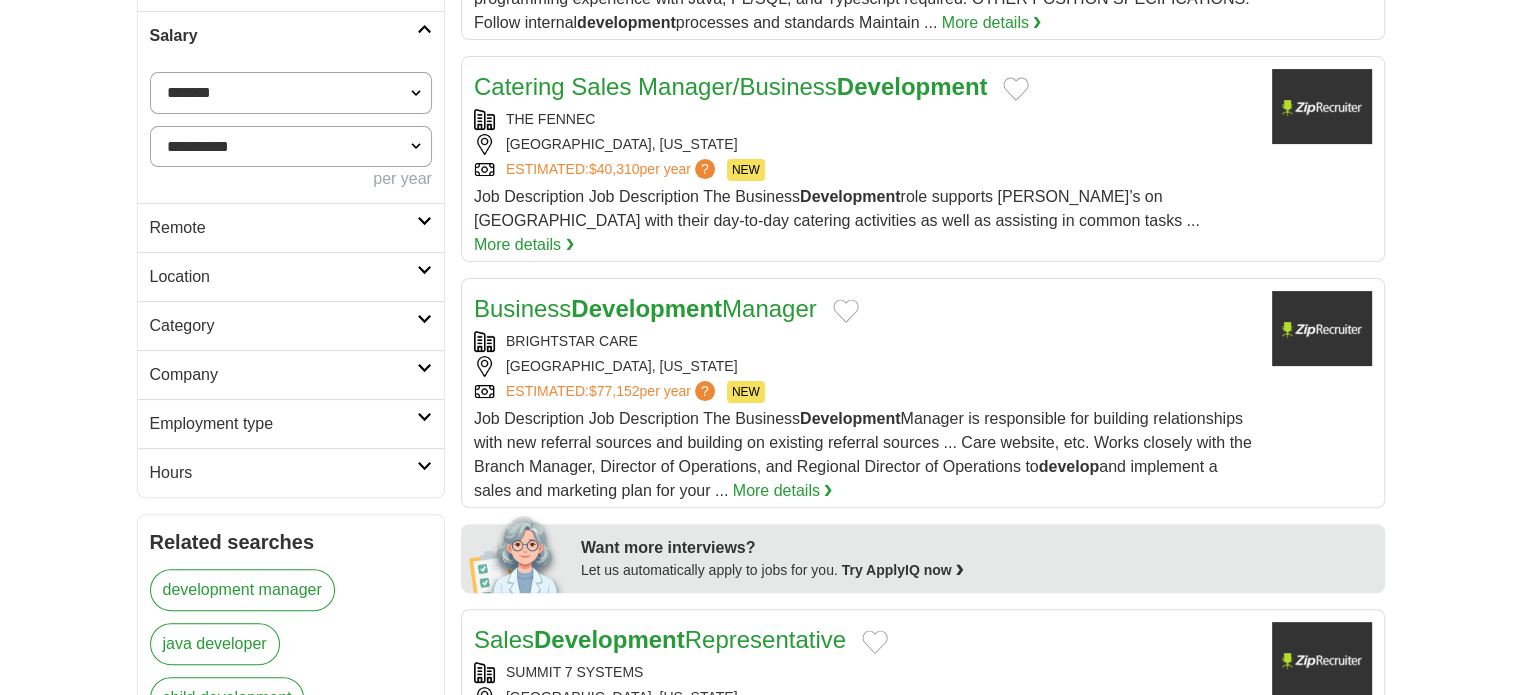 click on "**********" at bounding box center (291, 93) 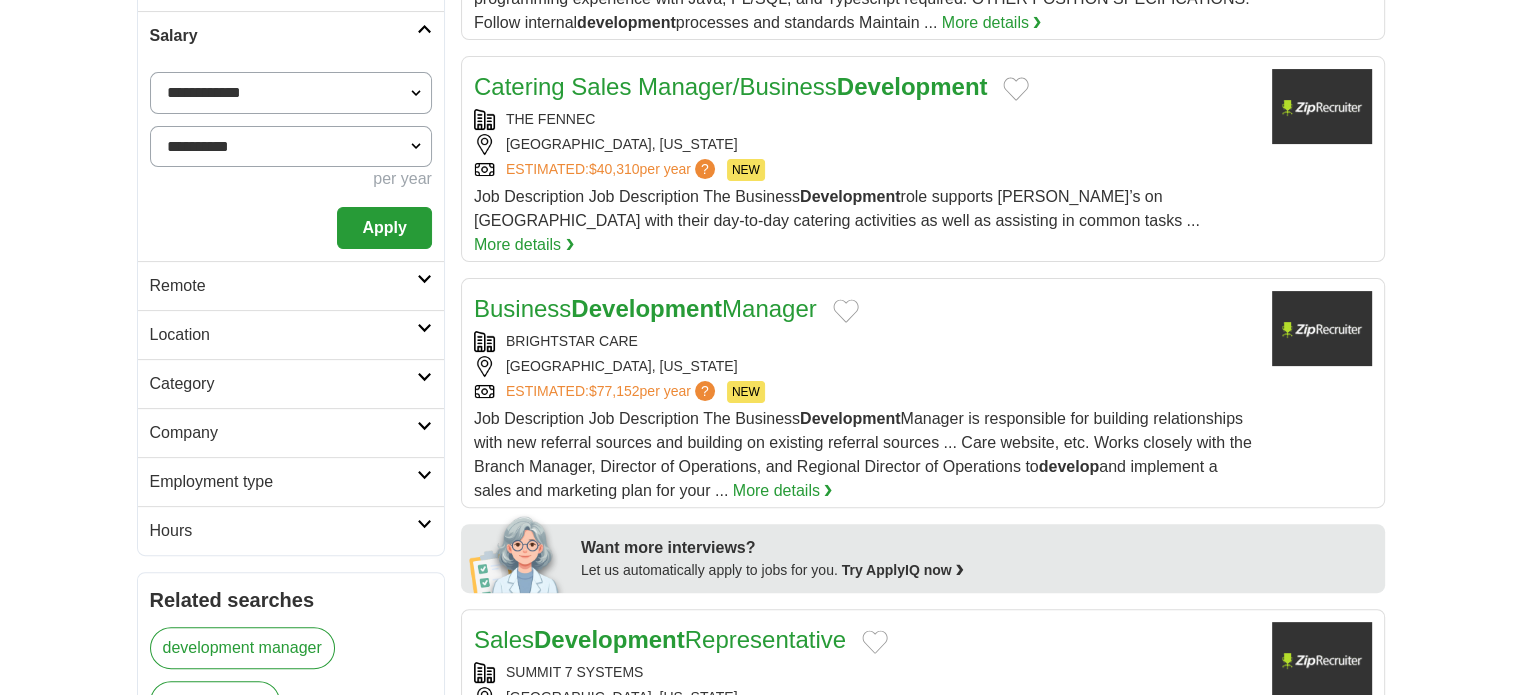 click on "Apply" at bounding box center [384, 228] 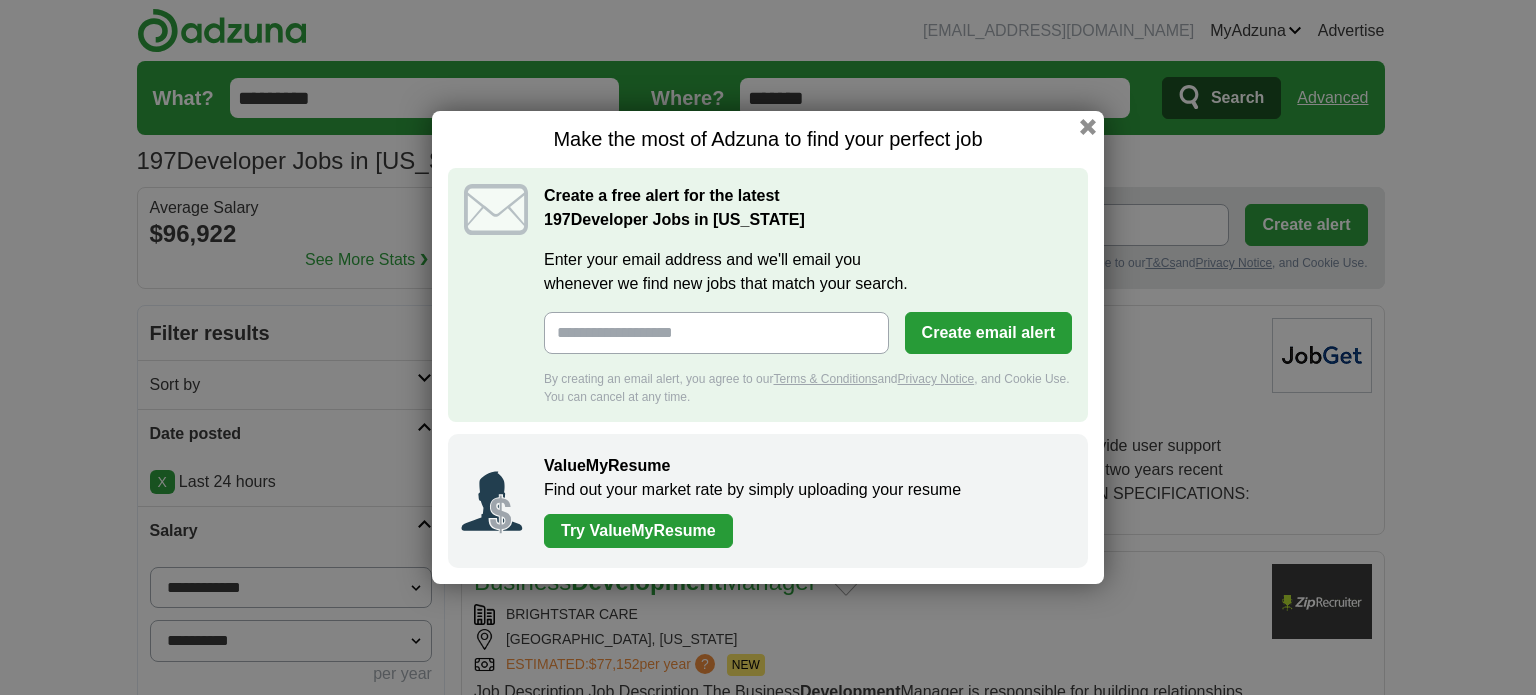 scroll, scrollTop: 0, scrollLeft: 0, axis: both 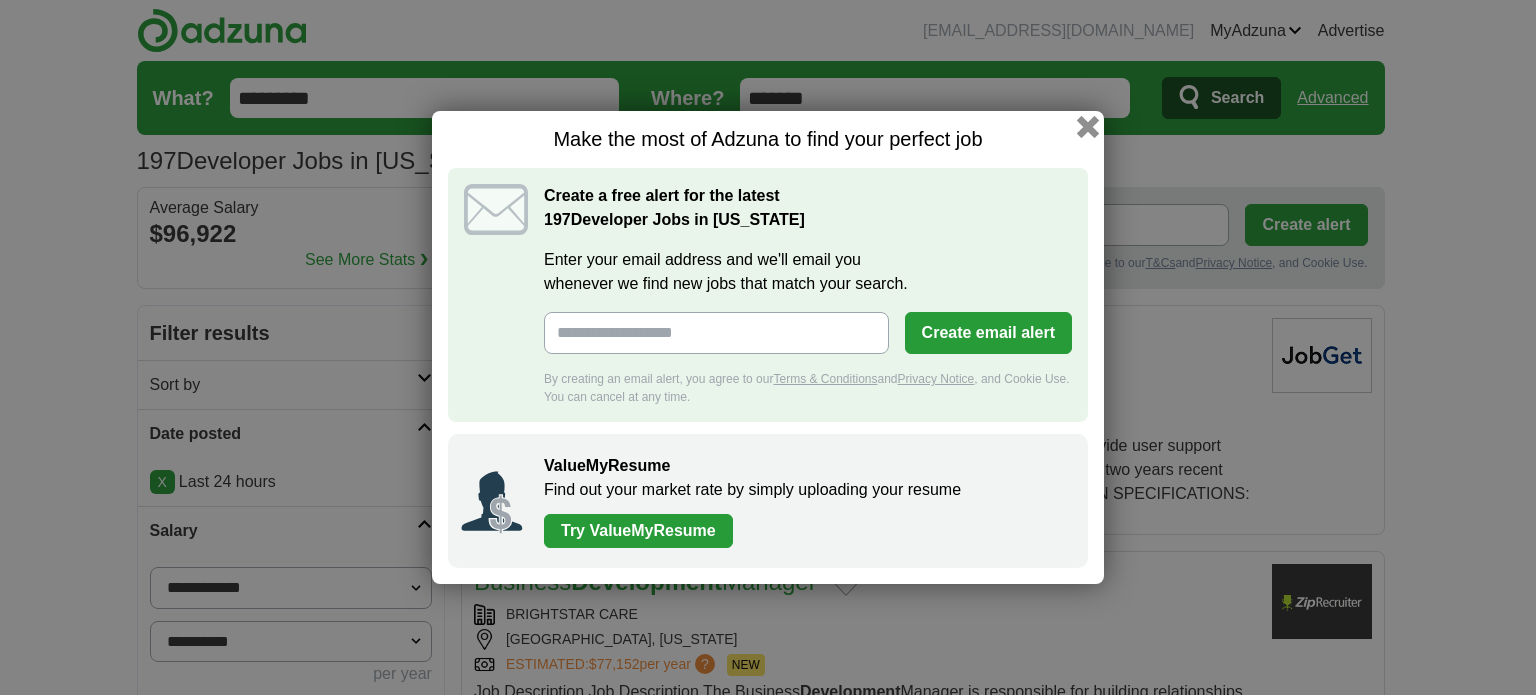 click at bounding box center [1088, 127] 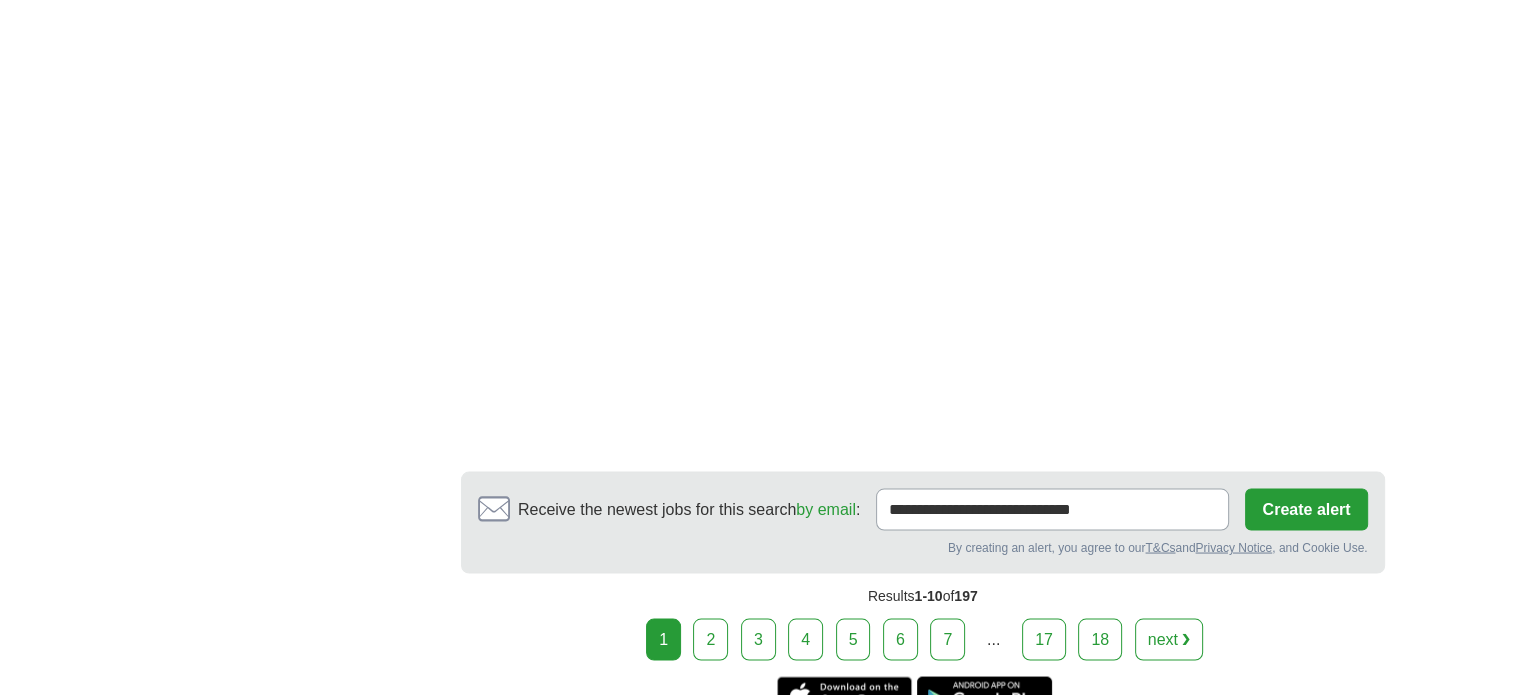 scroll, scrollTop: 3622, scrollLeft: 0, axis: vertical 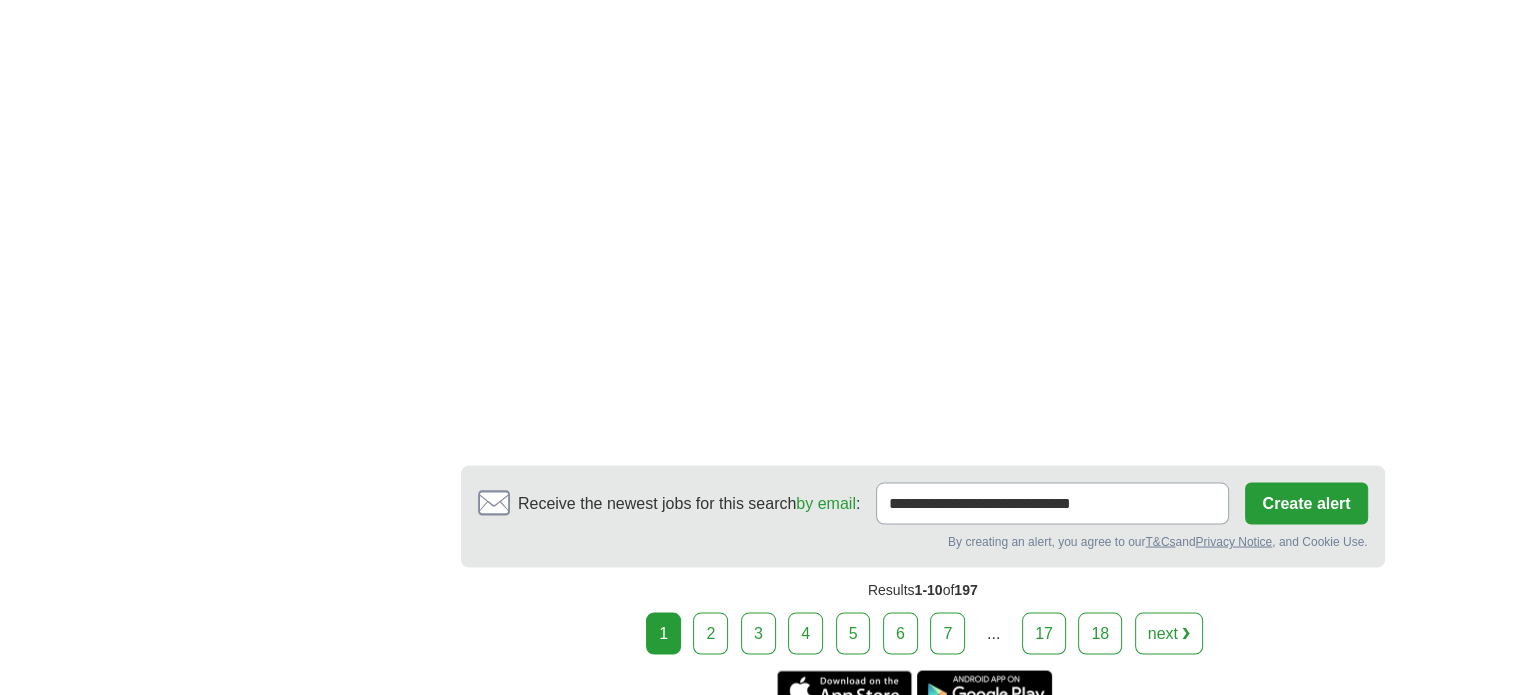 click on "2" at bounding box center [710, 633] 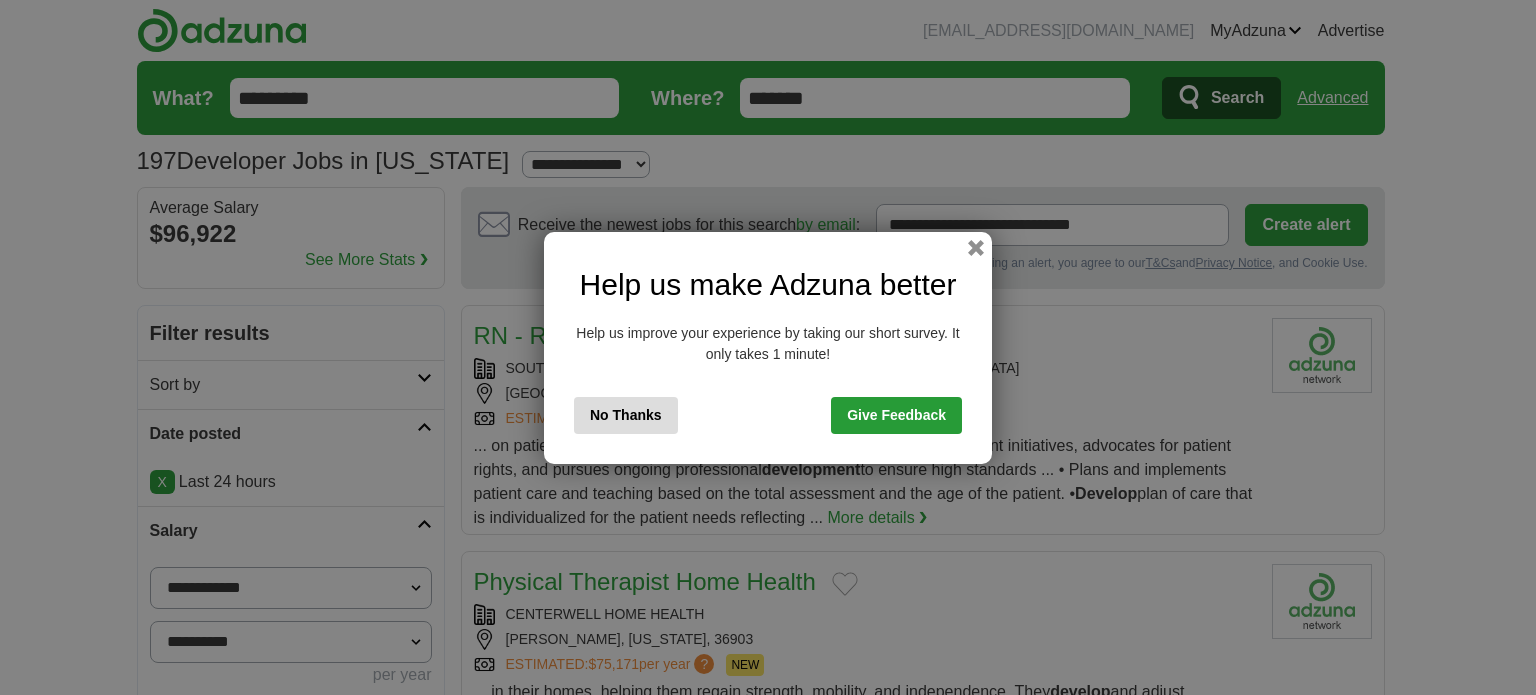 scroll, scrollTop: 0, scrollLeft: 0, axis: both 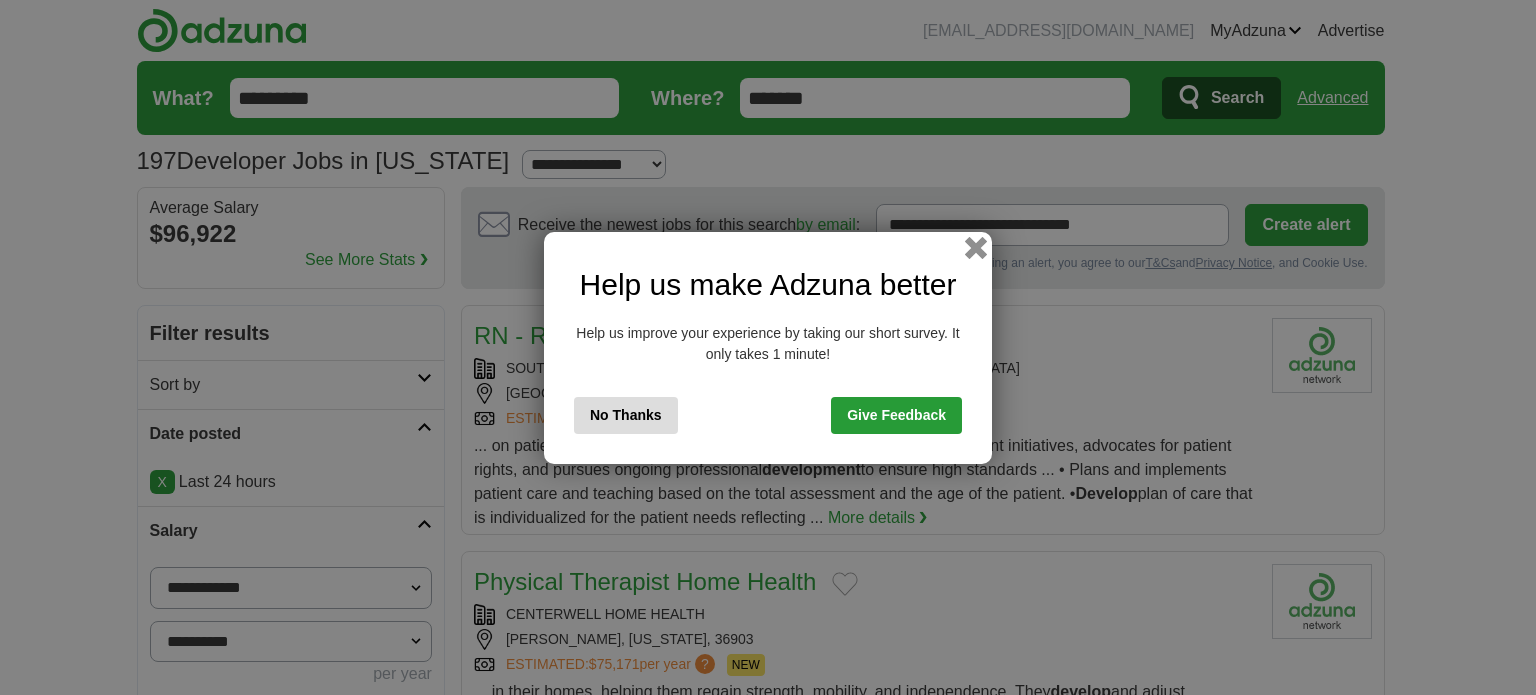 click at bounding box center [976, 247] 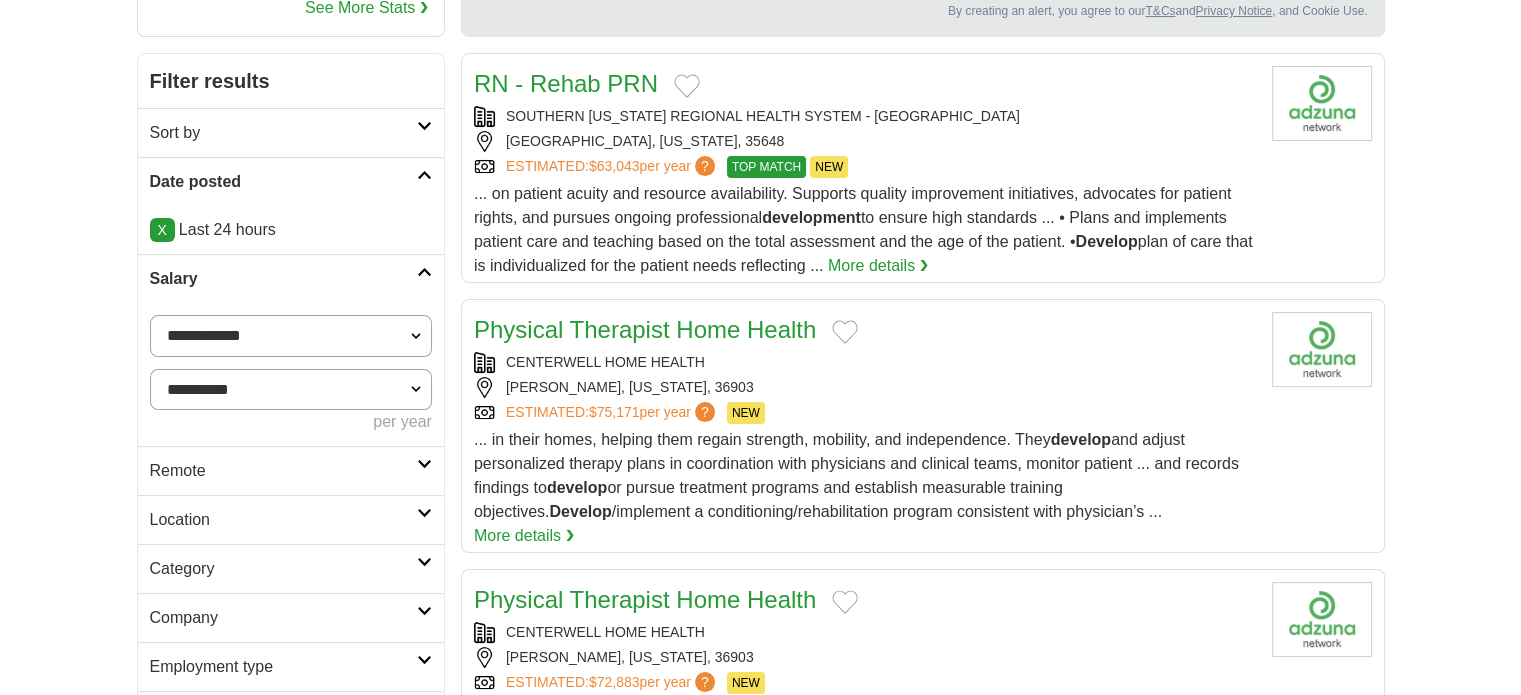 scroll, scrollTop: 252, scrollLeft: 0, axis: vertical 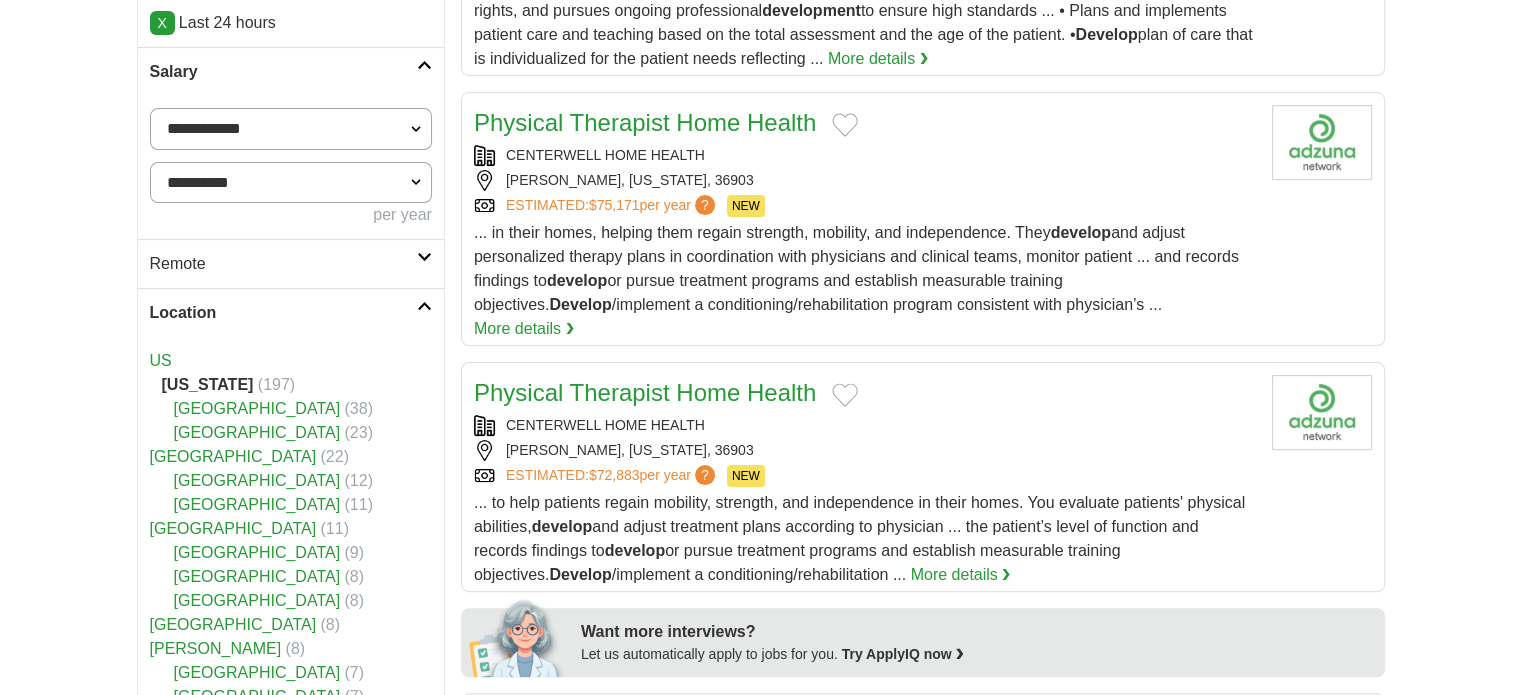click on "US" at bounding box center (161, 360) 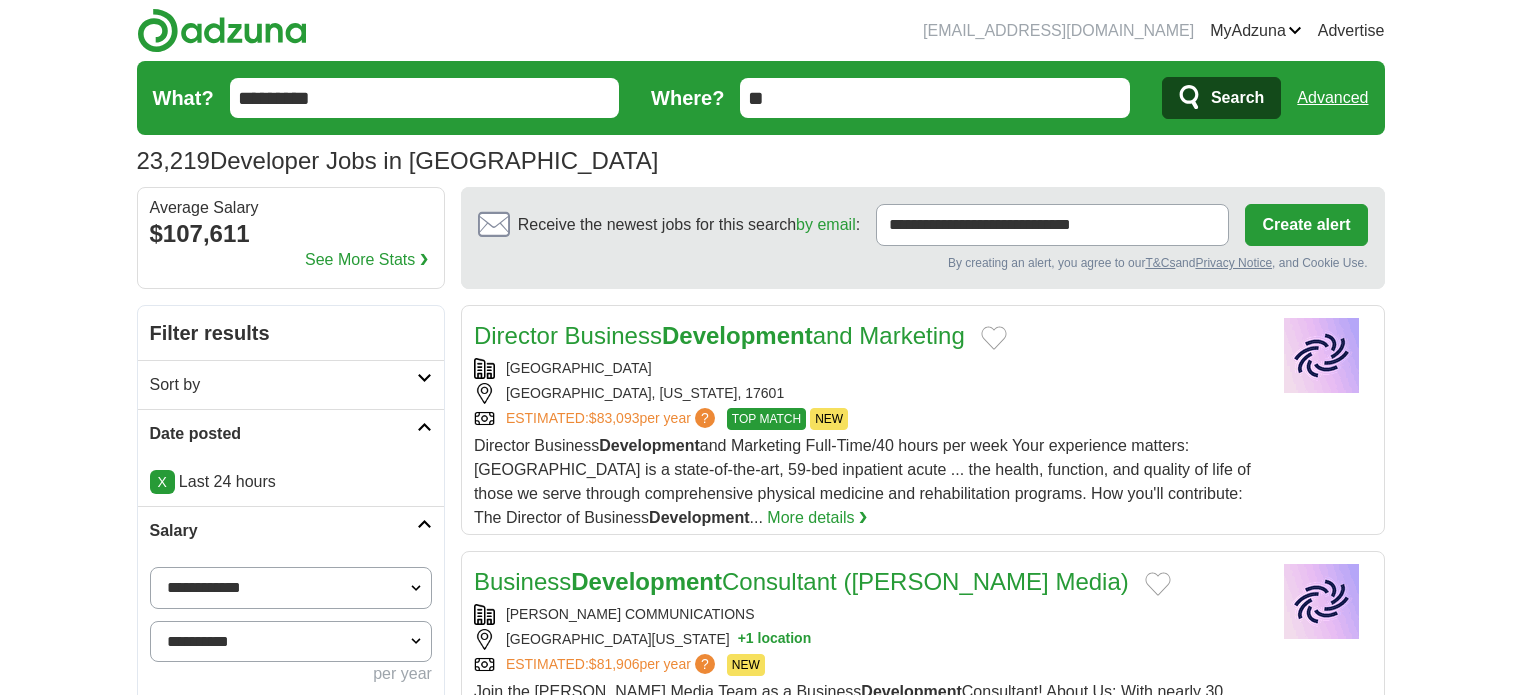 scroll, scrollTop: 0, scrollLeft: 0, axis: both 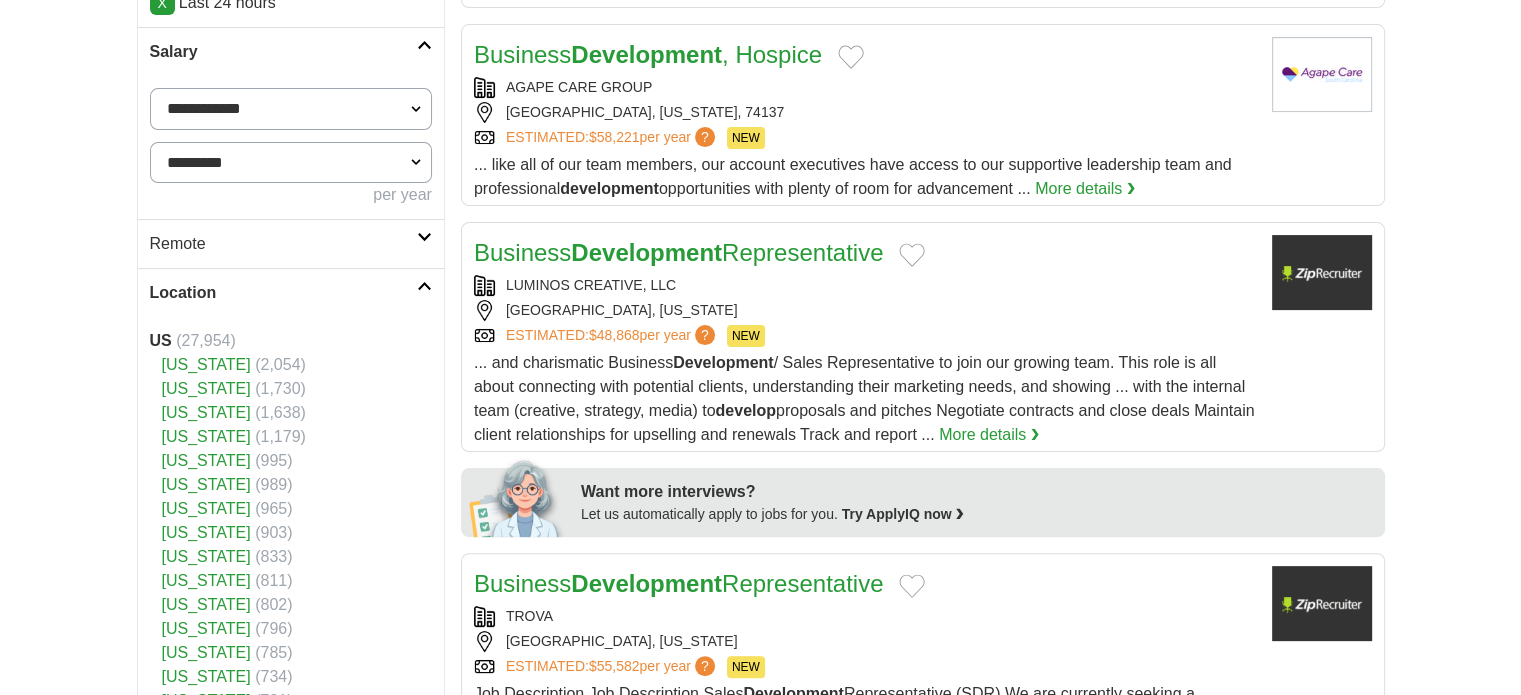 click on "**********" at bounding box center [291, 163] 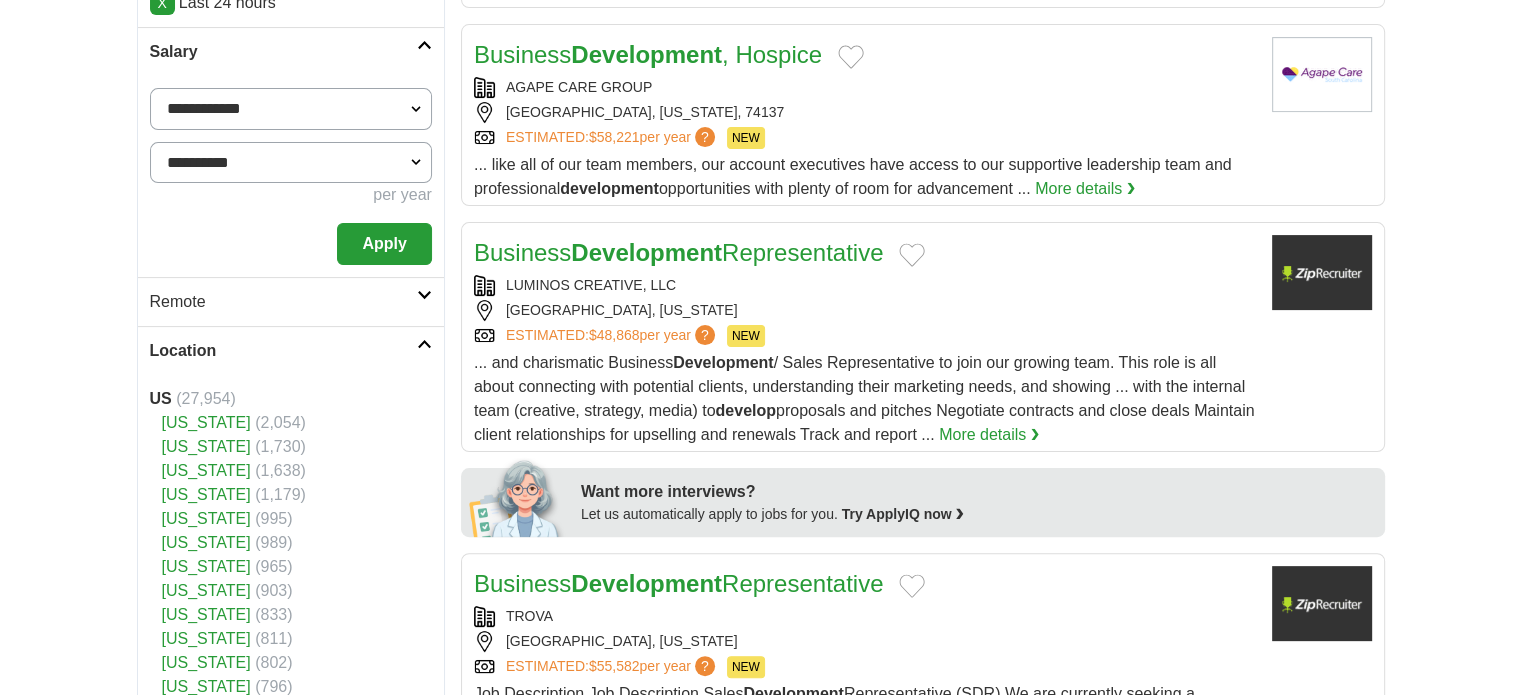 click on "Apply" at bounding box center [384, 244] 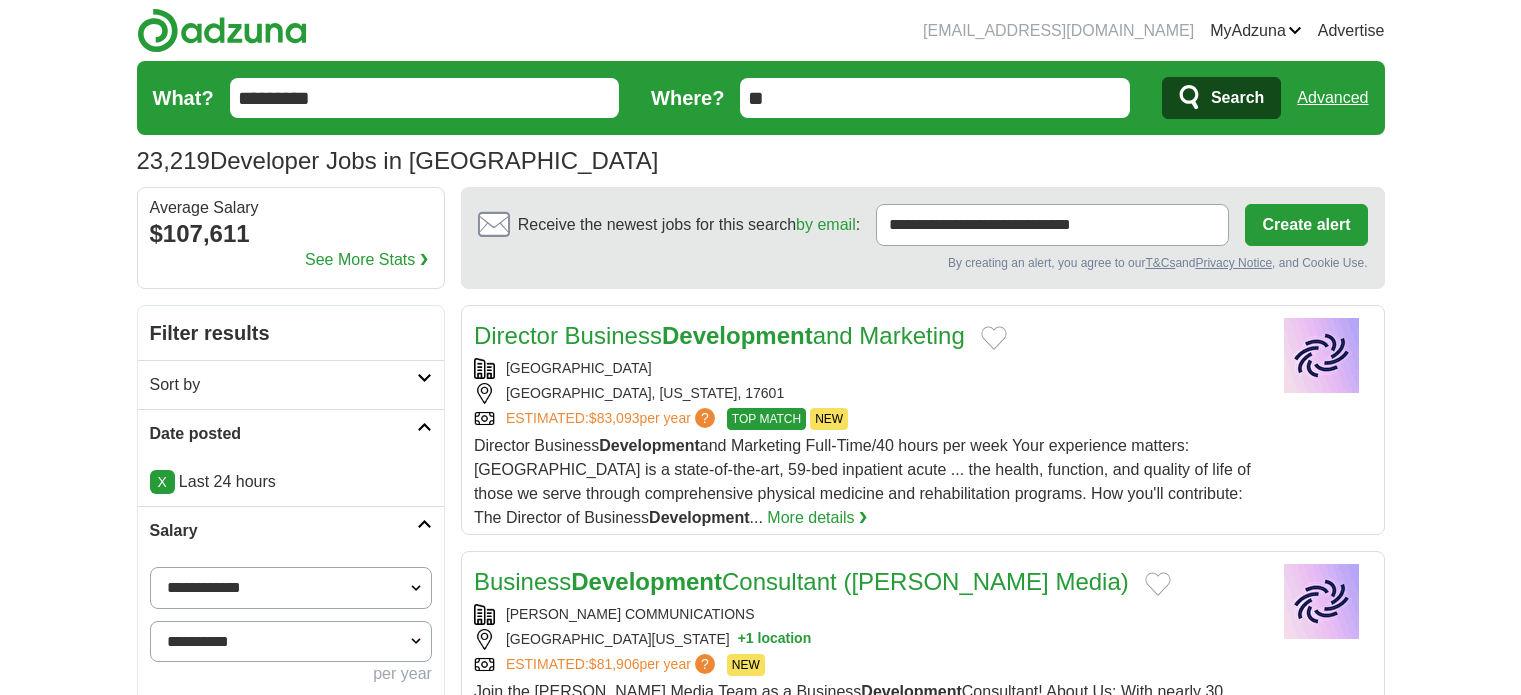 scroll, scrollTop: 0, scrollLeft: 0, axis: both 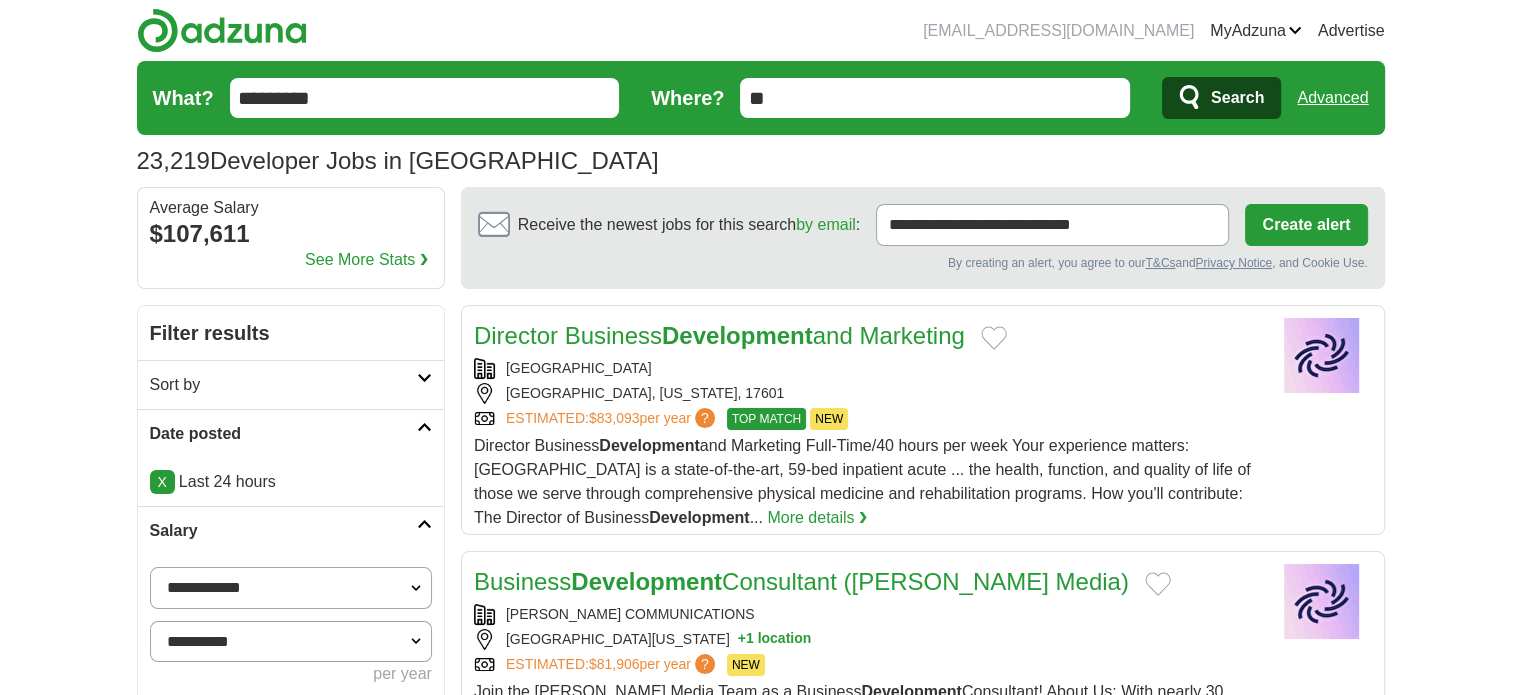 click on "Director Business  Development  and Marketing" at bounding box center [719, 335] 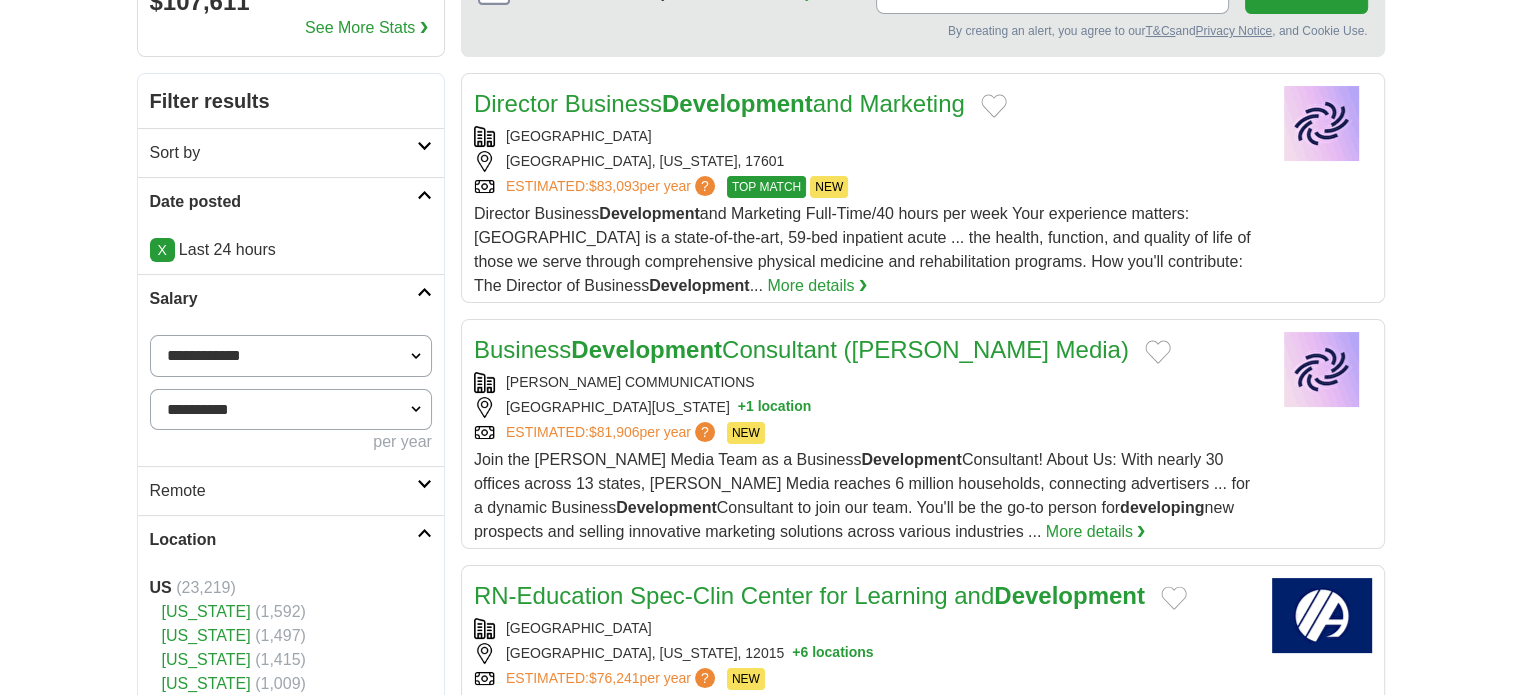 scroll, scrollTop: 0, scrollLeft: 0, axis: both 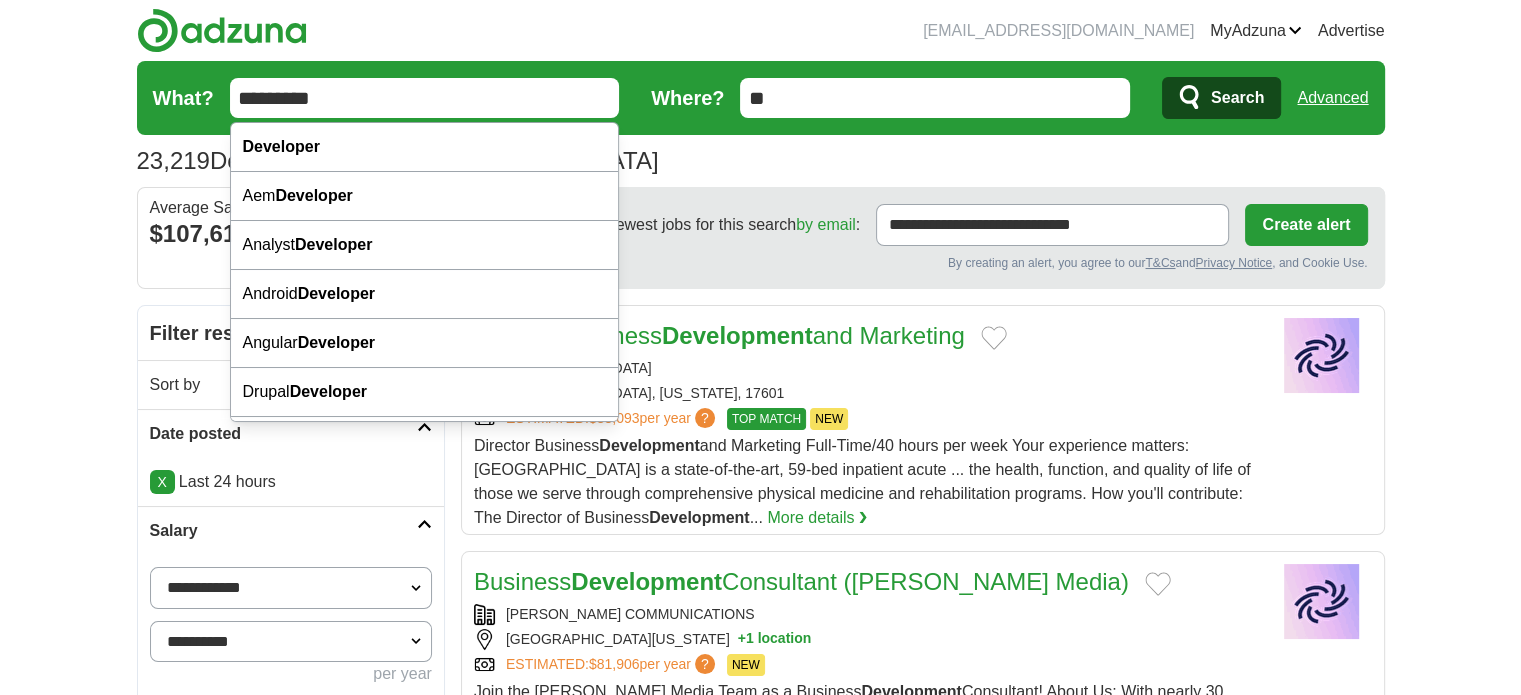 click on "*********" at bounding box center (425, 98) 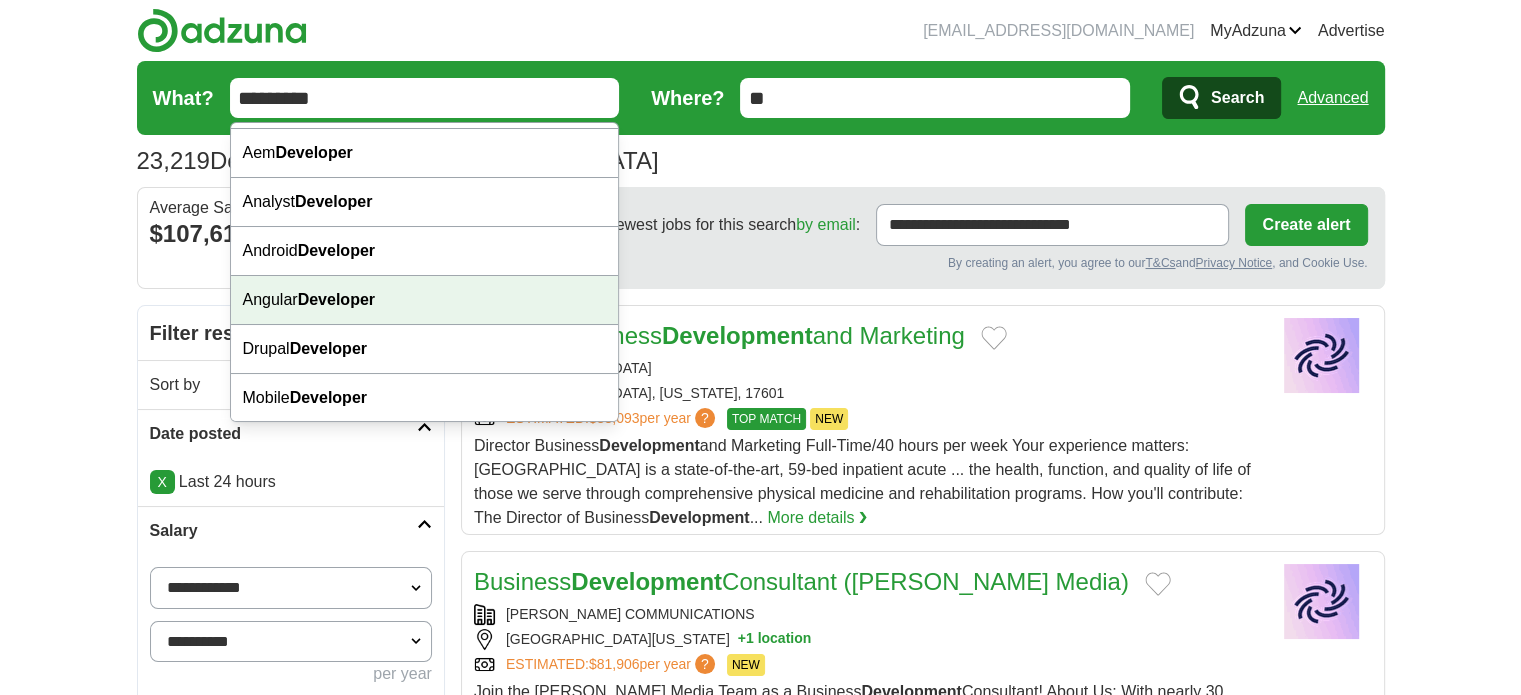 scroll, scrollTop: 92, scrollLeft: 0, axis: vertical 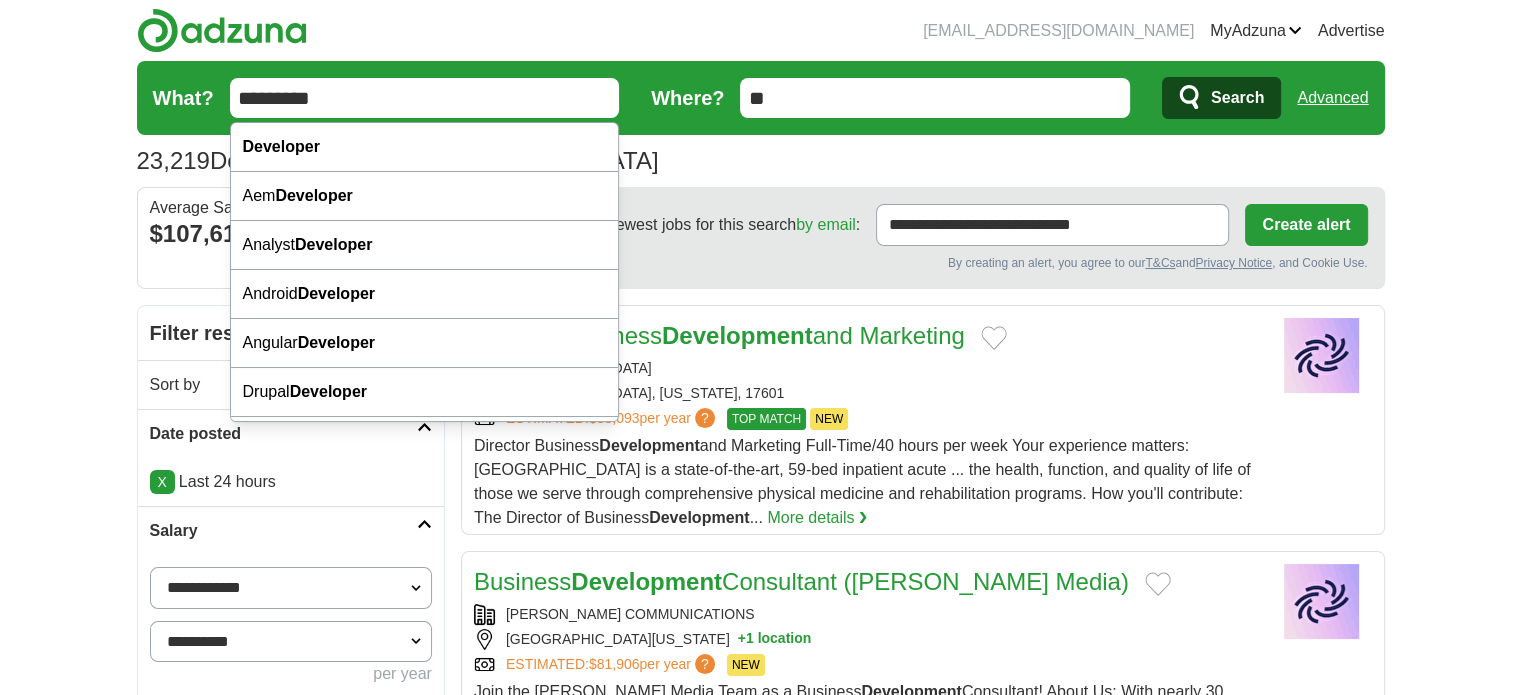 click on "*********" at bounding box center (425, 98) 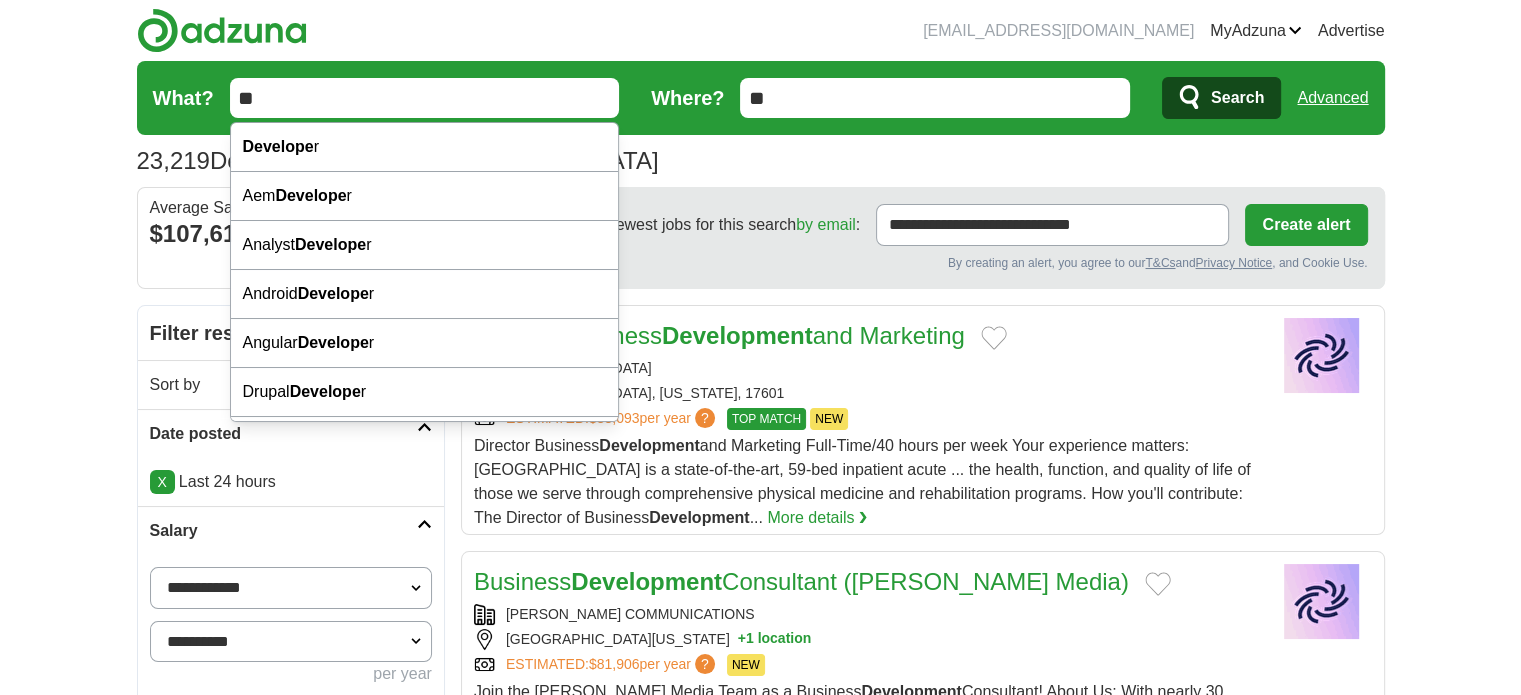 type on "*" 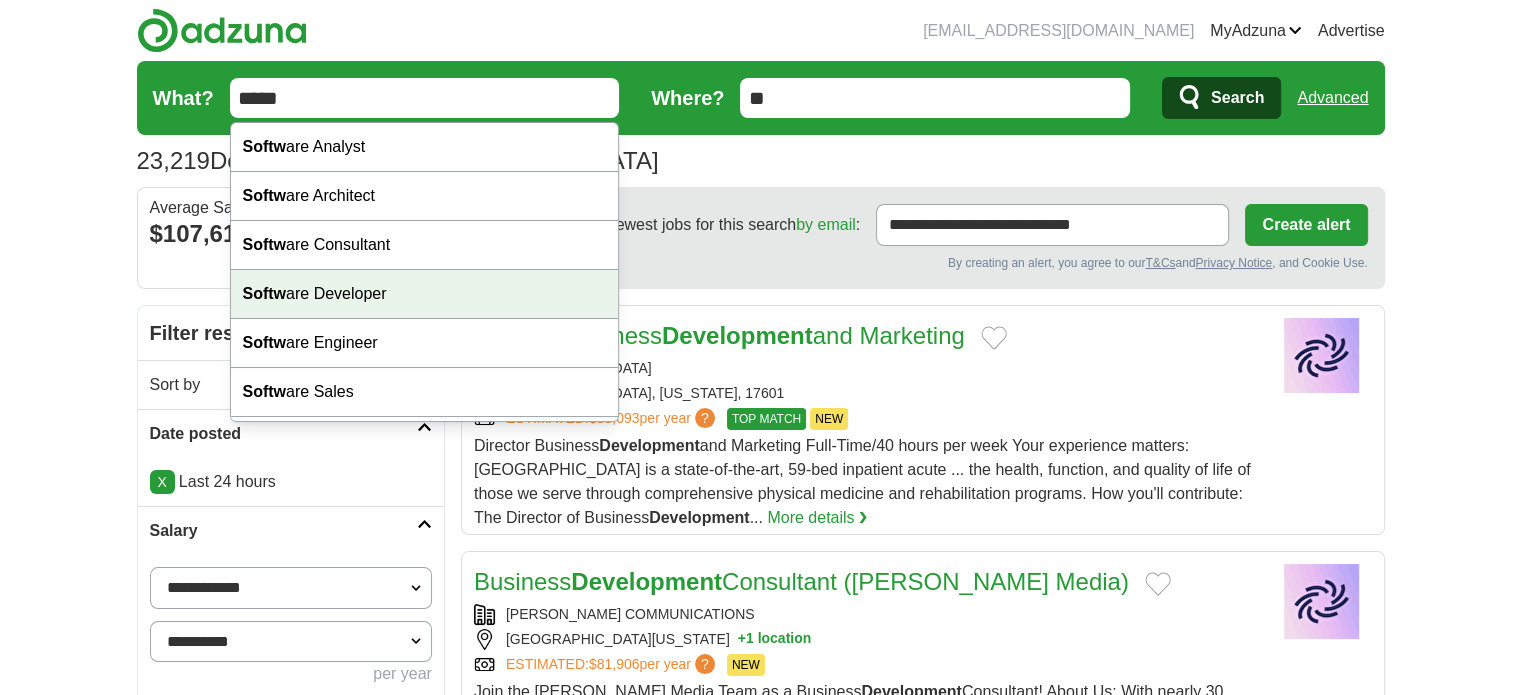 type on "*****" 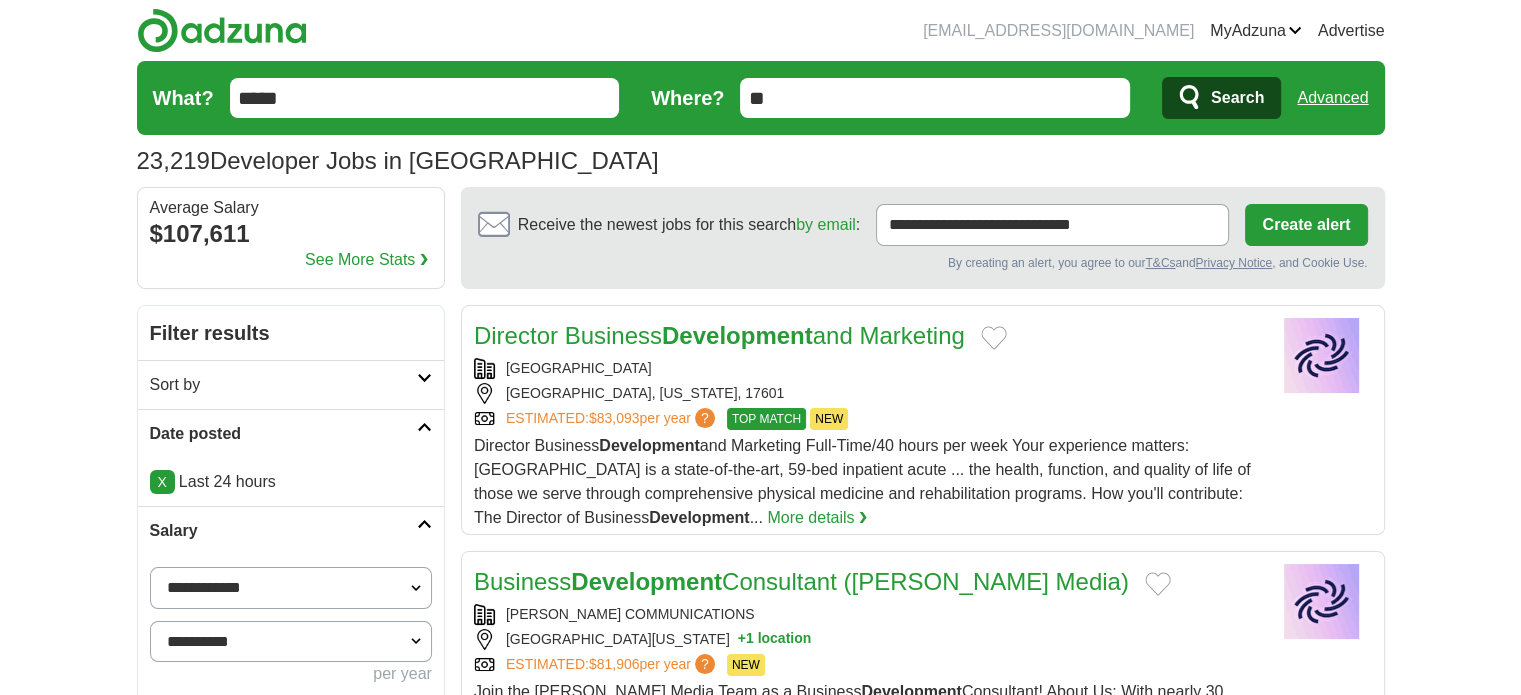 click on "Search" at bounding box center [1237, 98] 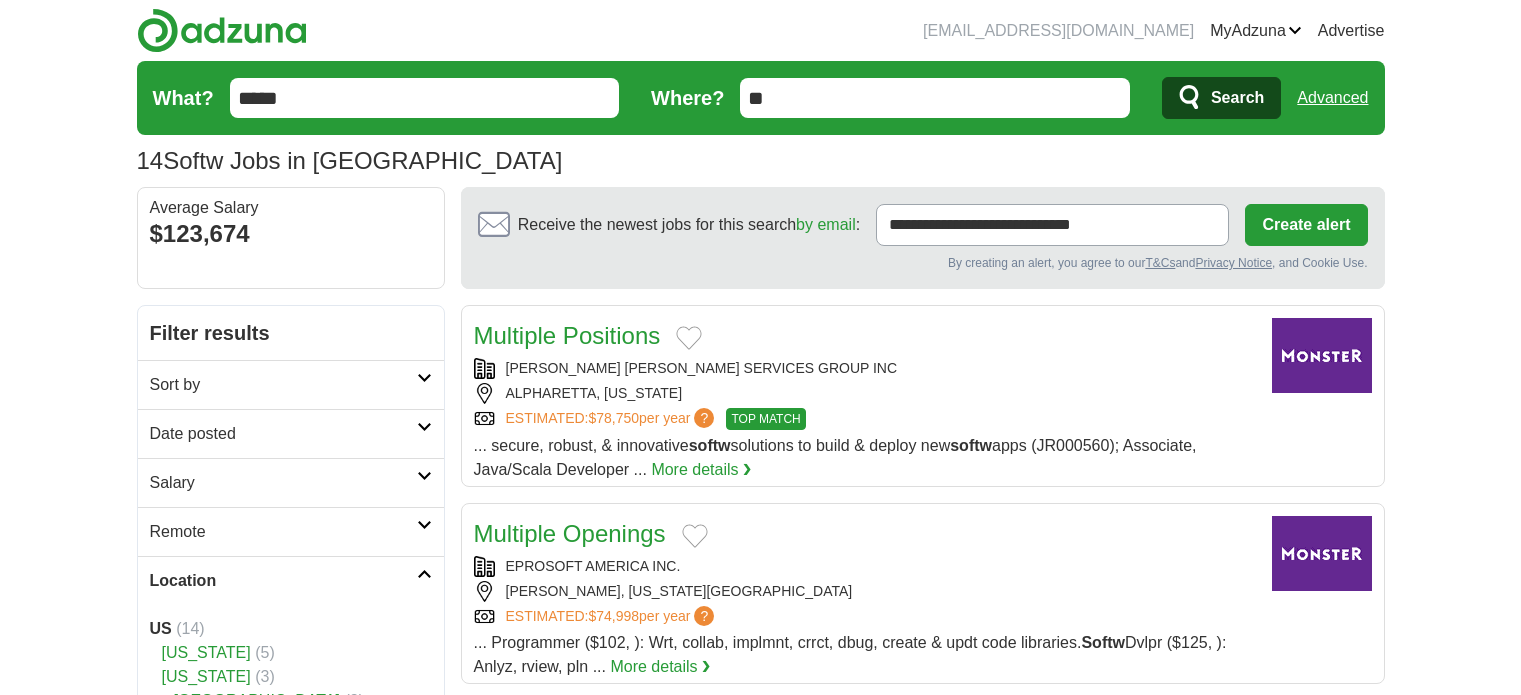 scroll, scrollTop: 0, scrollLeft: 0, axis: both 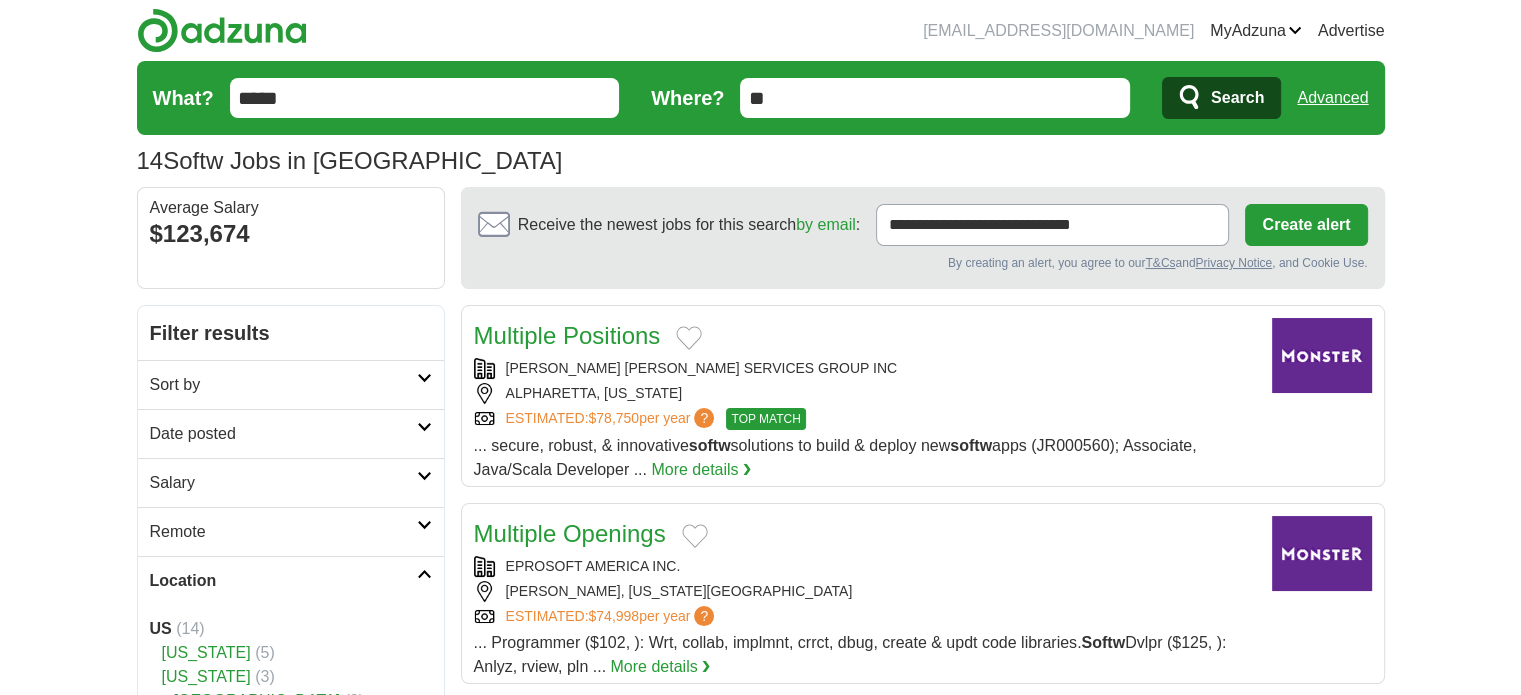 click on "Multiple Positions" at bounding box center (567, 335) 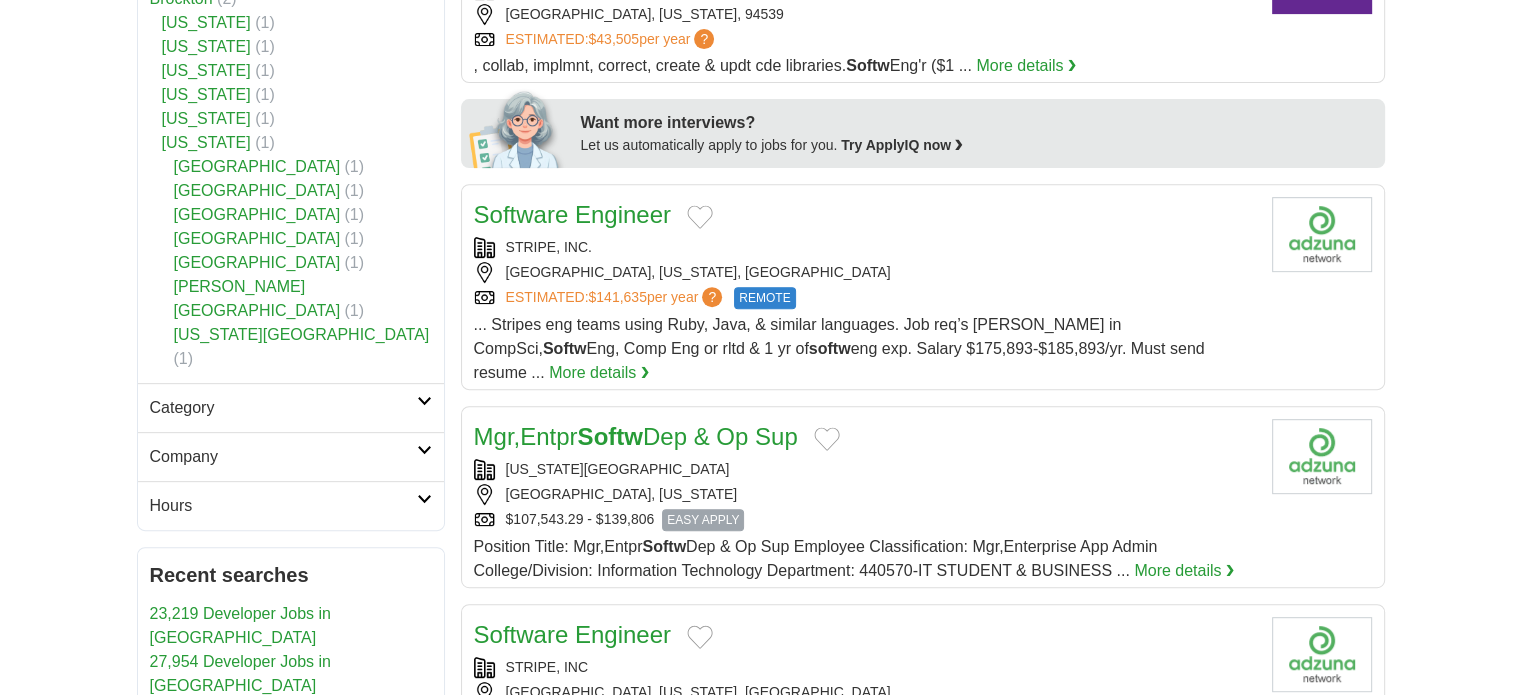 scroll, scrollTop: 775, scrollLeft: 0, axis: vertical 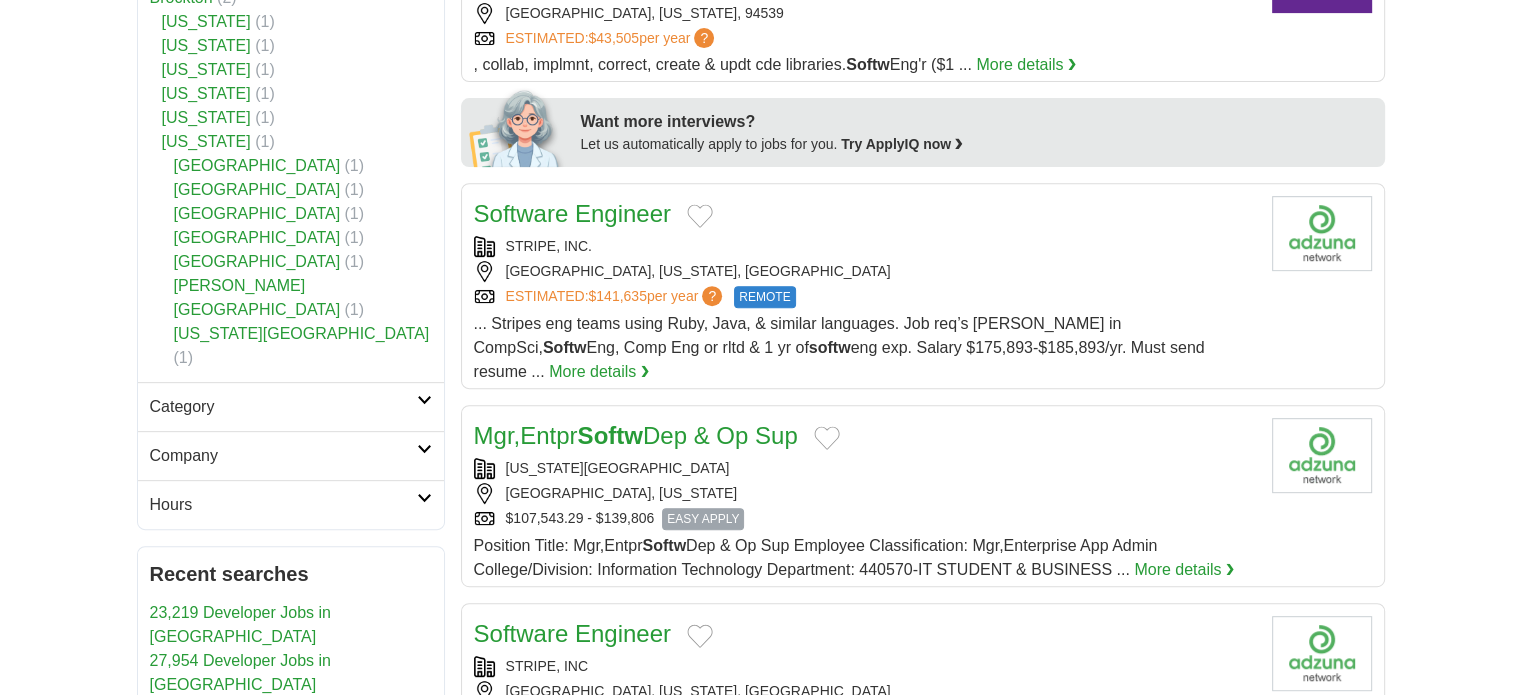 click on "Category" at bounding box center [283, 407] 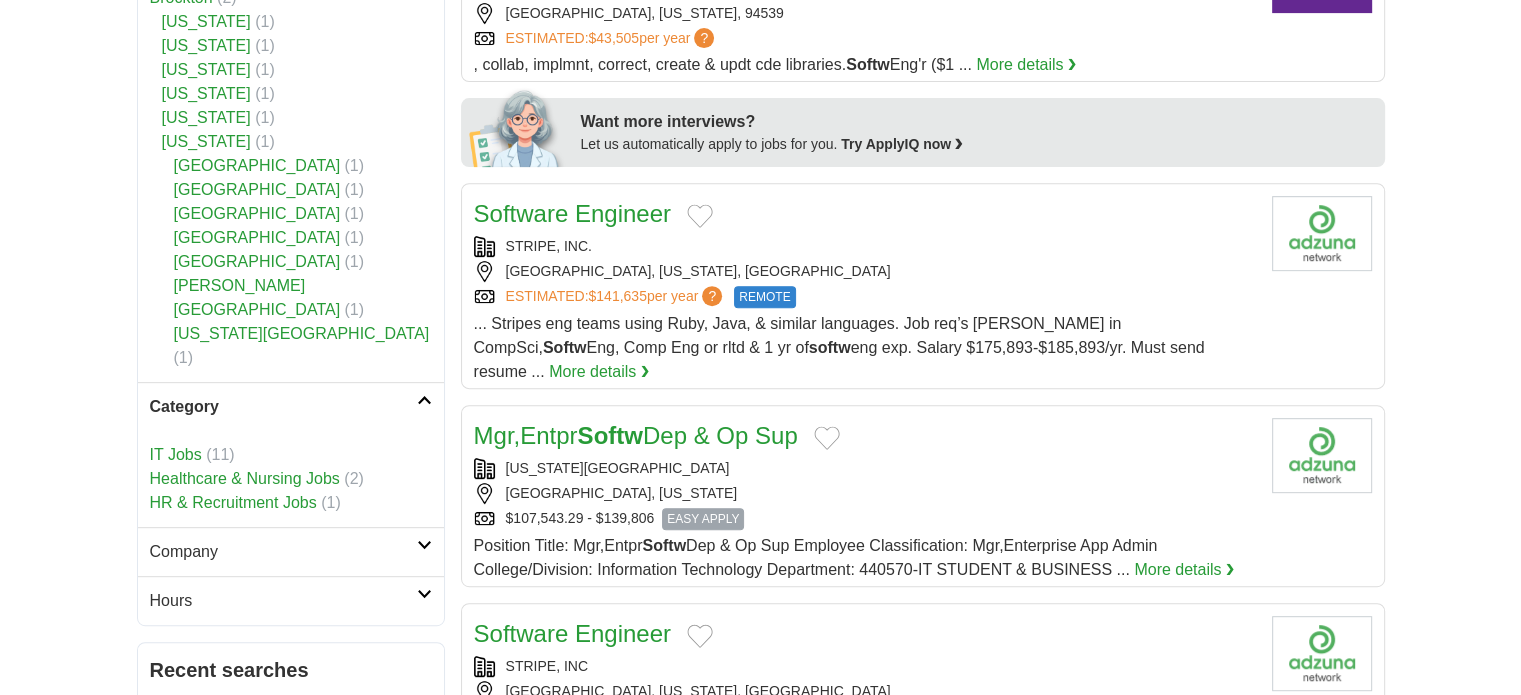click on "IT Jobs" at bounding box center (176, 454) 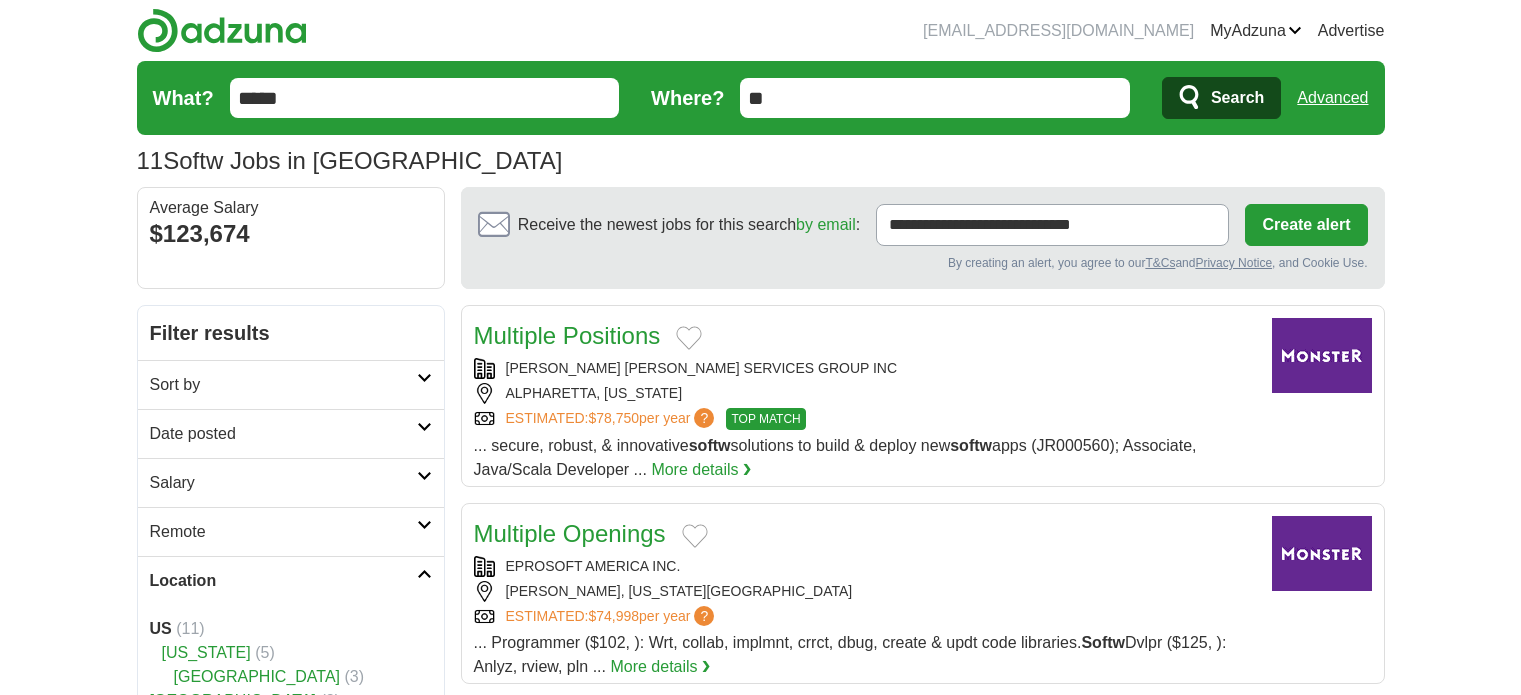 scroll, scrollTop: 0, scrollLeft: 0, axis: both 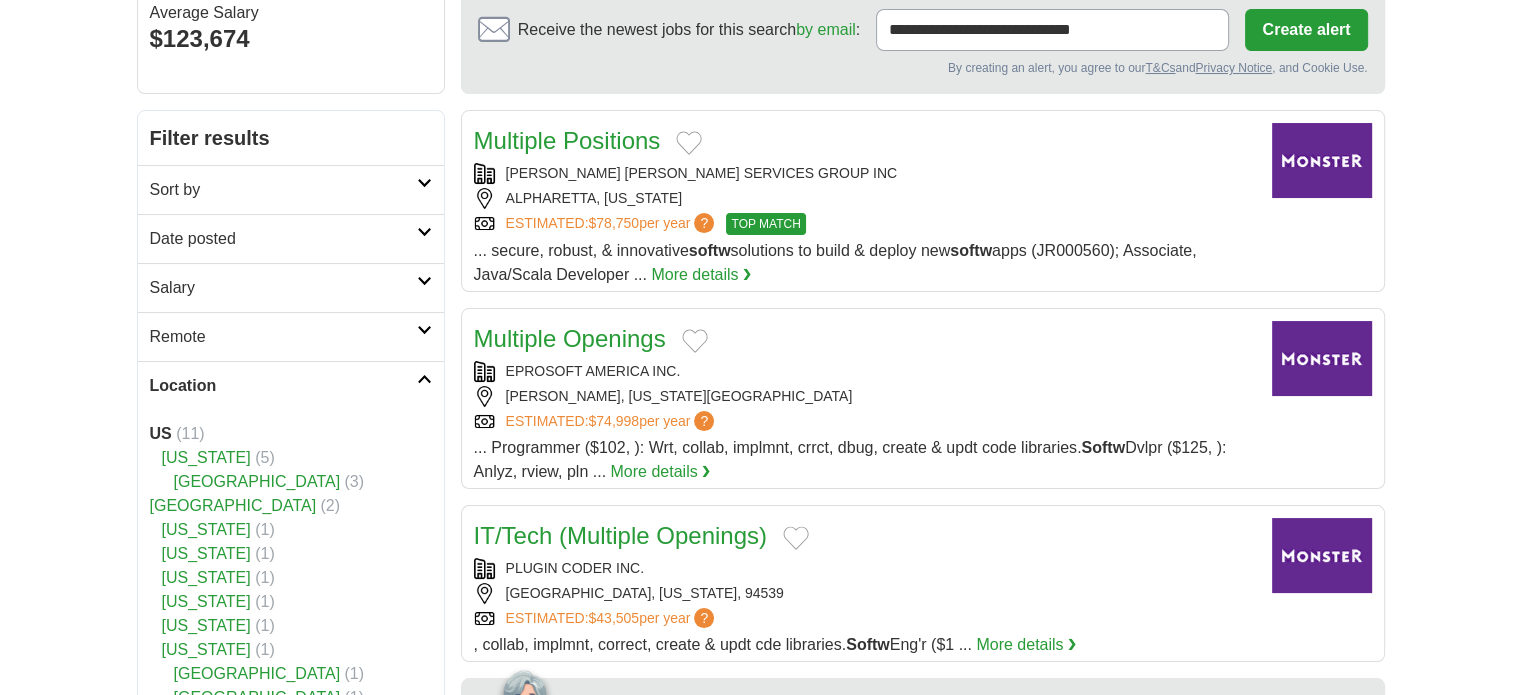 click at bounding box center [424, 379] 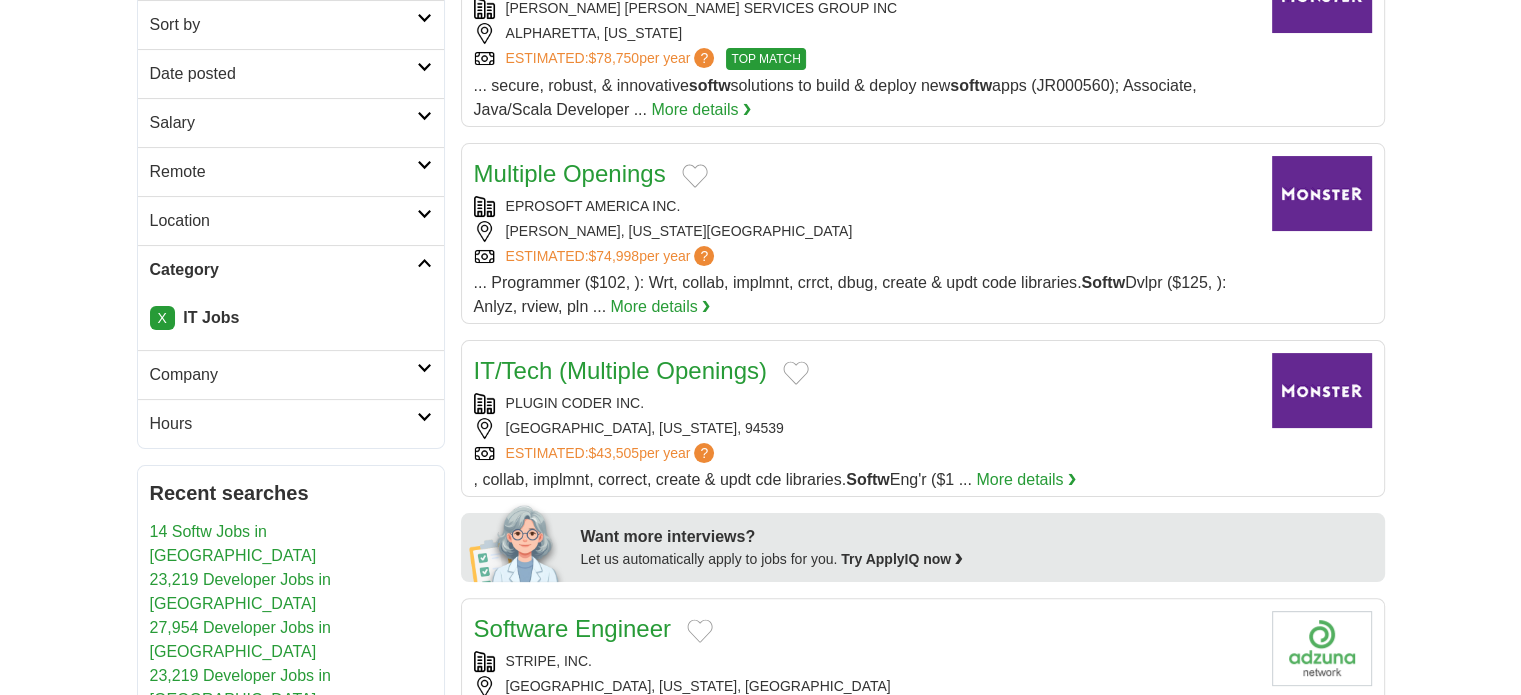 scroll, scrollTop: 396, scrollLeft: 0, axis: vertical 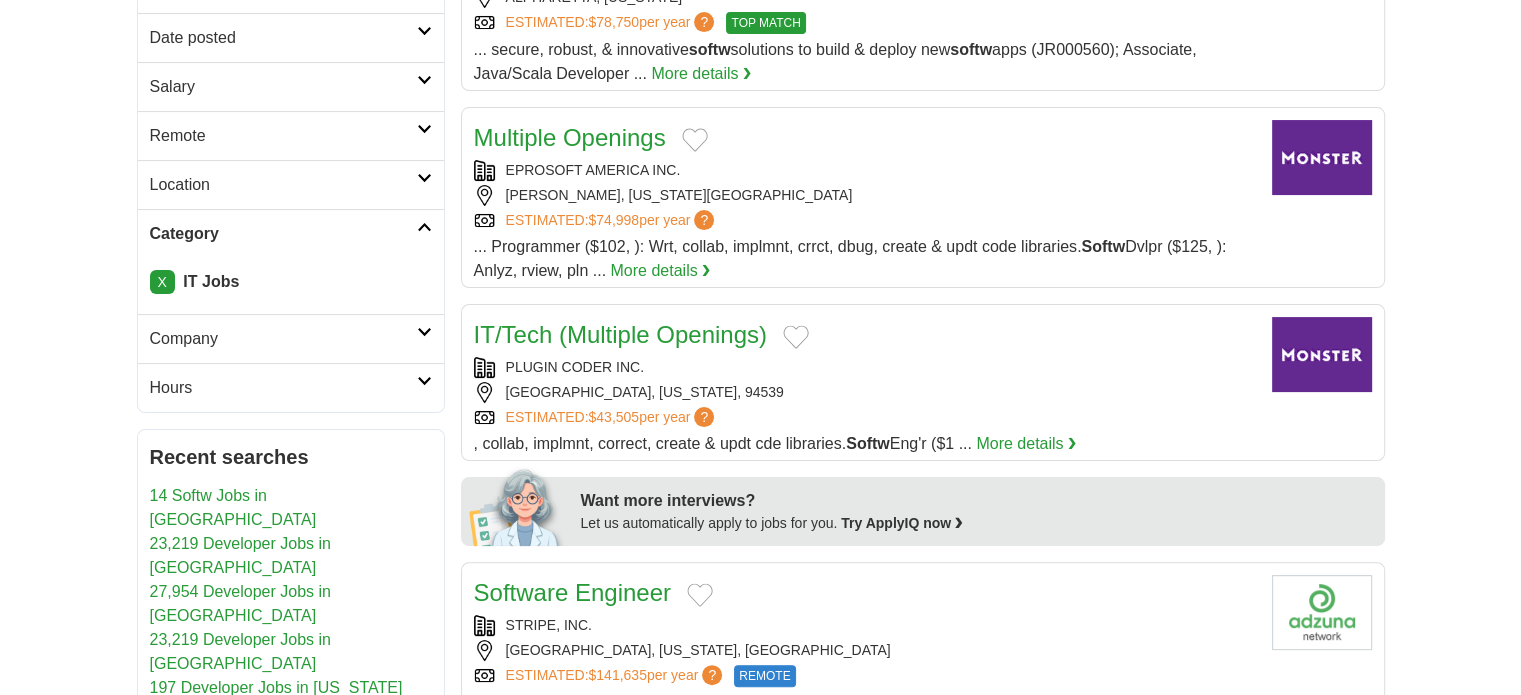 click on "Category" at bounding box center (291, 233) 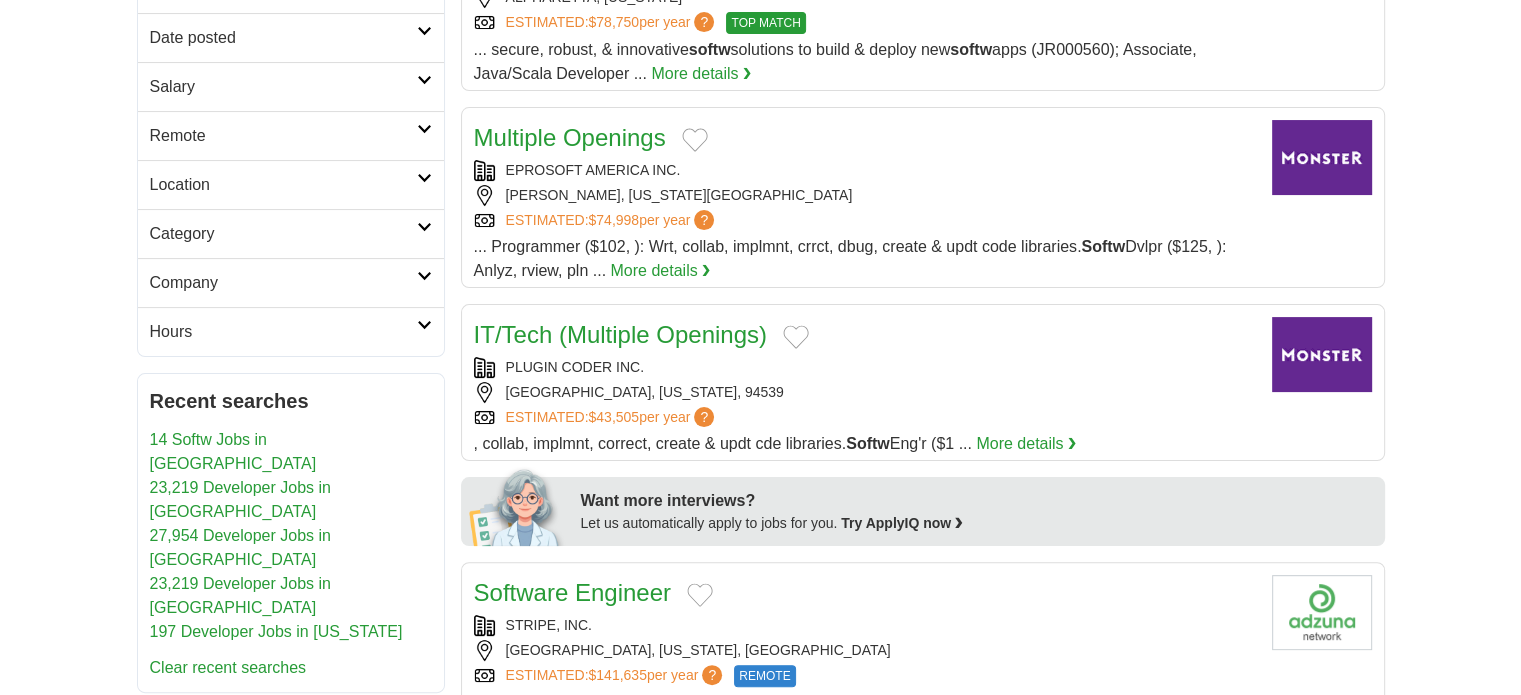 click at bounding box center (424, 276) 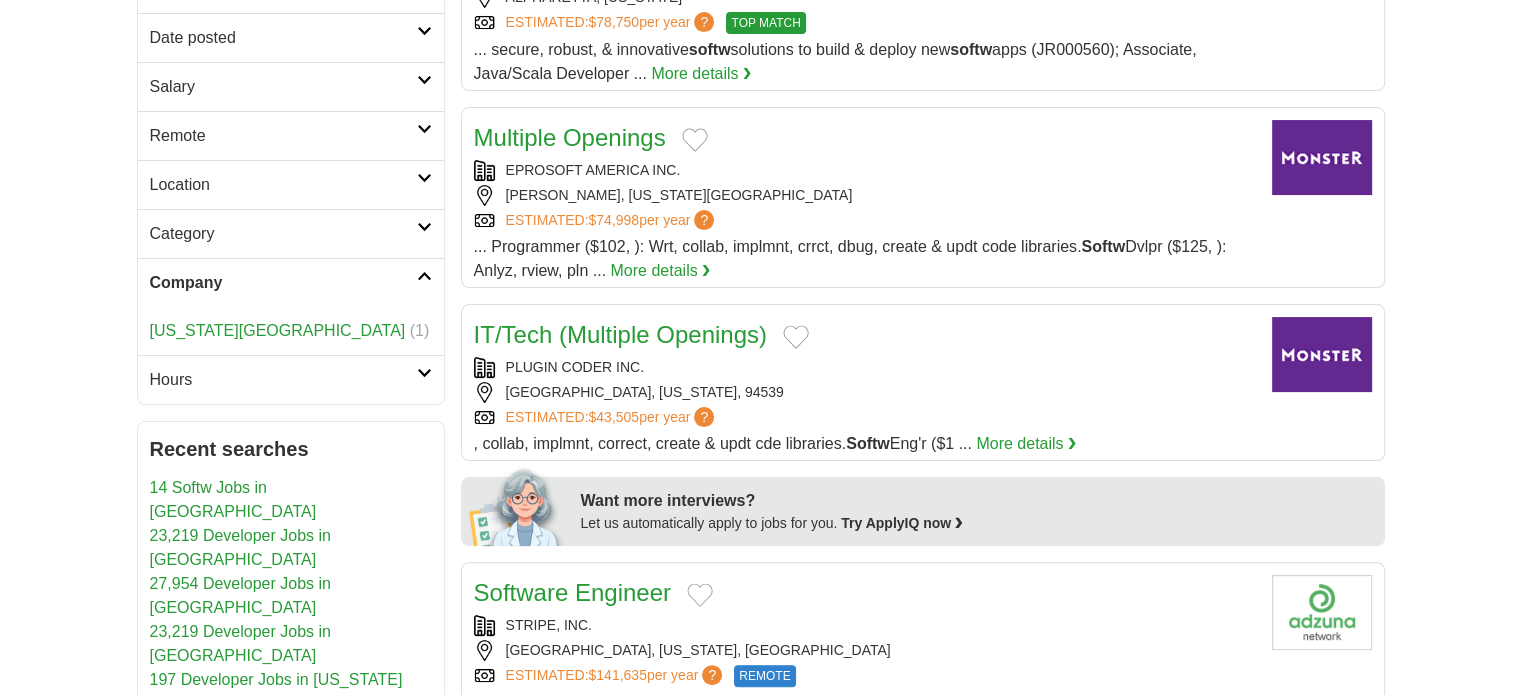 click on "ravikantiroshini2025@gmail.com
MyAdzuna
Alerts
Favorites
Resumes
ApplyIQ
Preferences
Posted jobs
Logout
Advertise
11
Softw Jobs in US
Salary
Salary
Select a salary range
Salary from
from $10,000
from $20,000 from $40,000" at bounding box center (760, 1181) 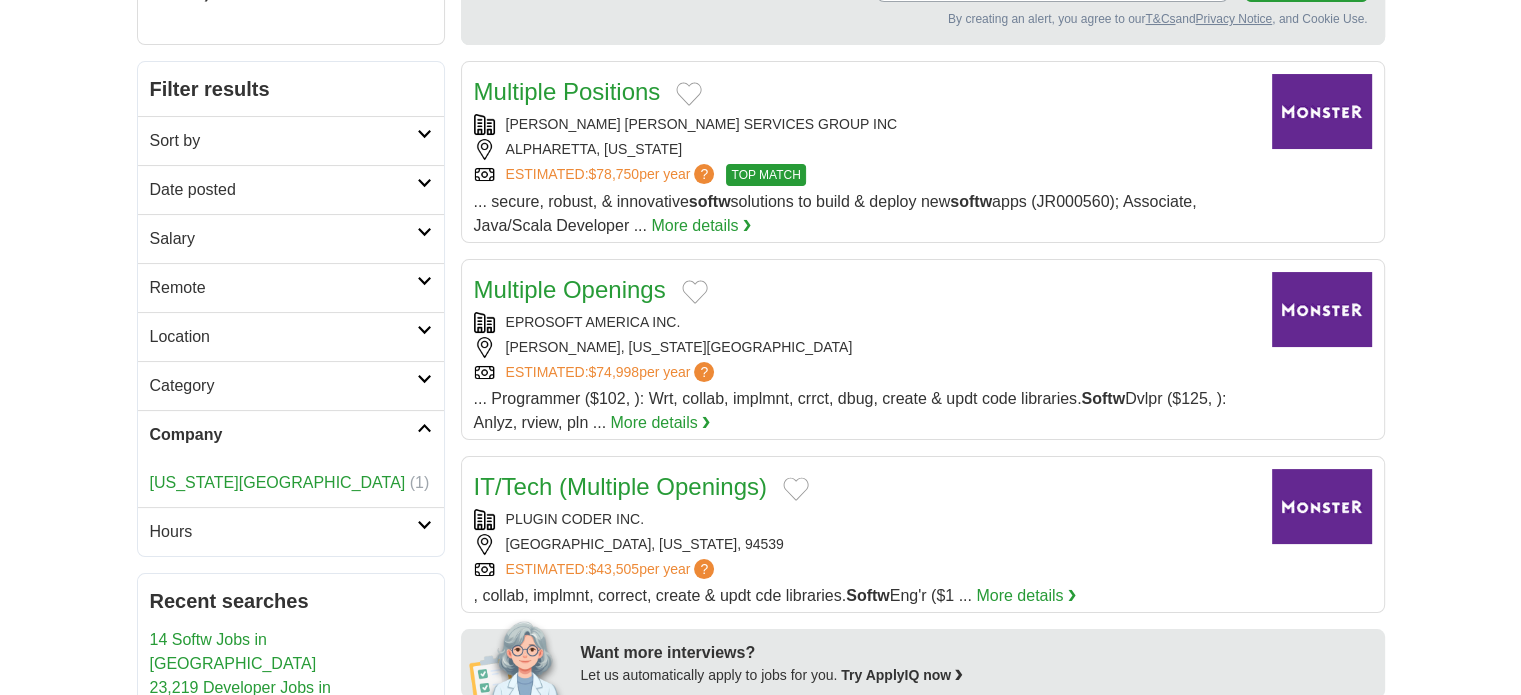 scroll, scrollTop: 230, scrollLeft: 0, axis: vertical 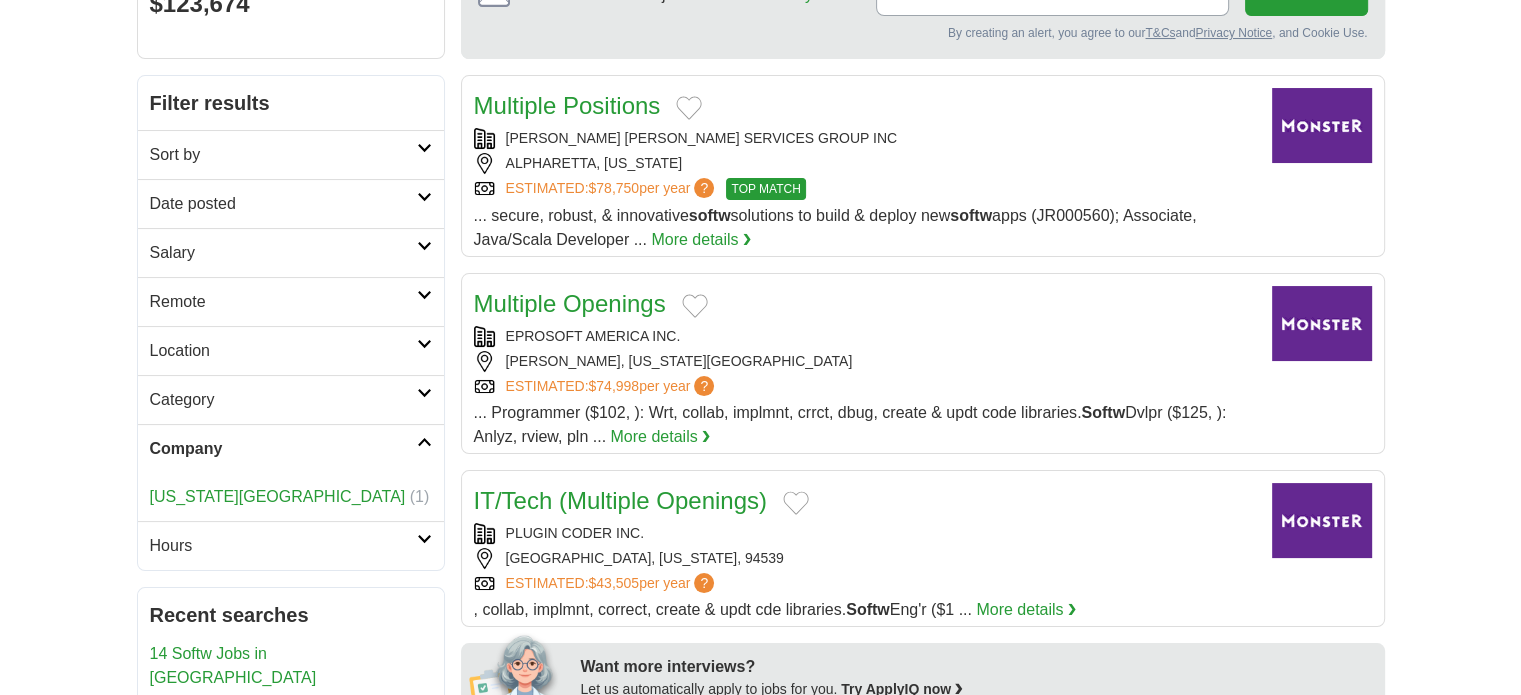 click on "Date posted" at bounding box center (283, 204) 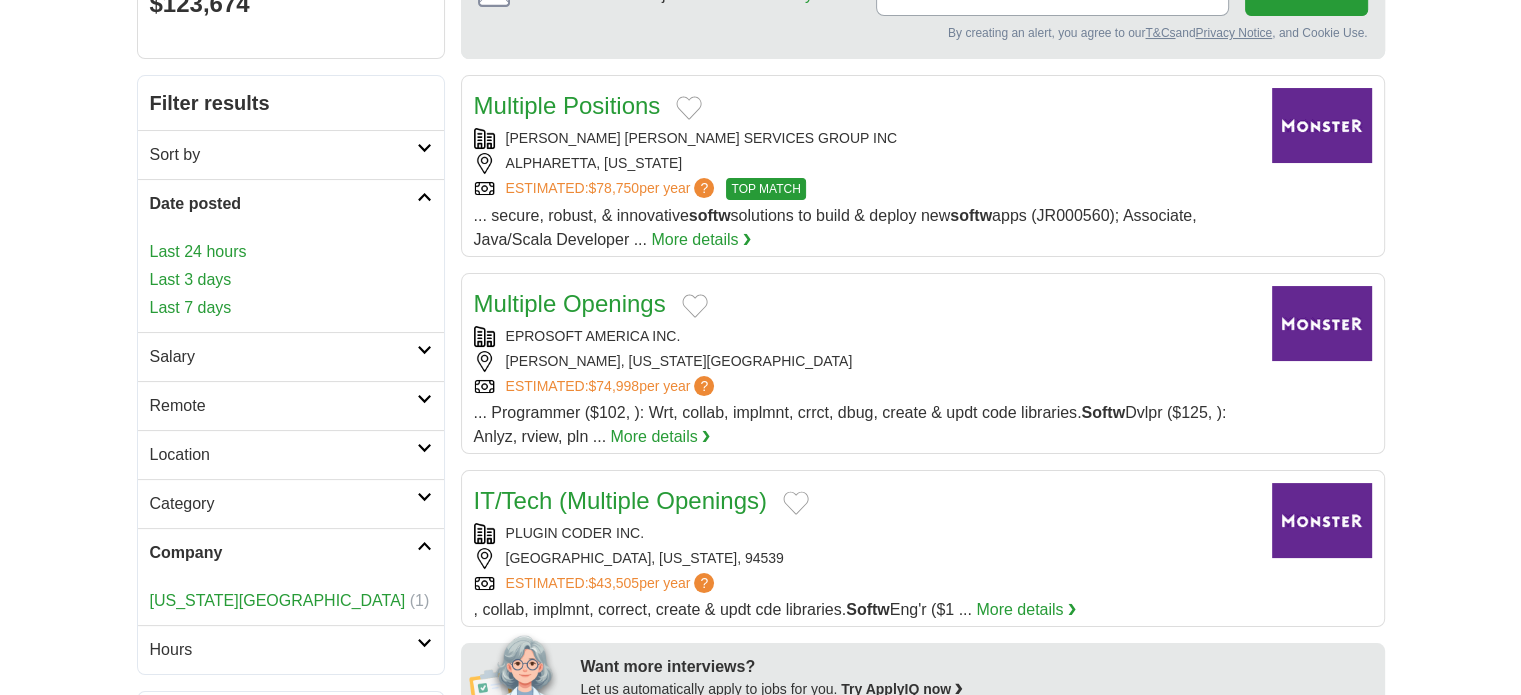 click on "ravikantiroshini2025@gmail.com
MyAdzuna
Alerts
Favorites
Resumes
ApplyIQ
Preferences
Posted jobs
Logout
Advertise
11
Softw Jobs in US
Salary
Salary
Select a salary range
Salary from
from $10,000
from $20,000 from $40,000" at bounding box center [760, 1347] 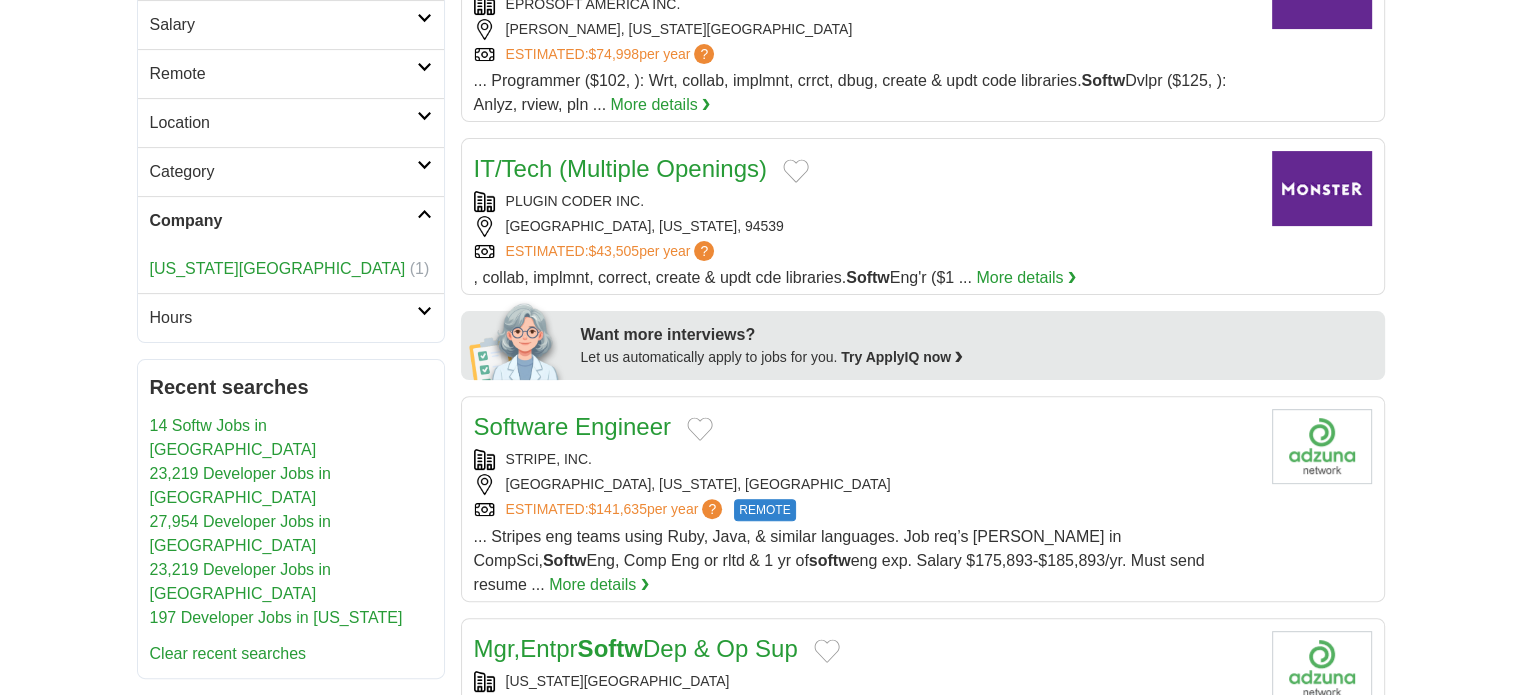 scroll, scrollTop: 0, scrollLeft: 0, axis: both 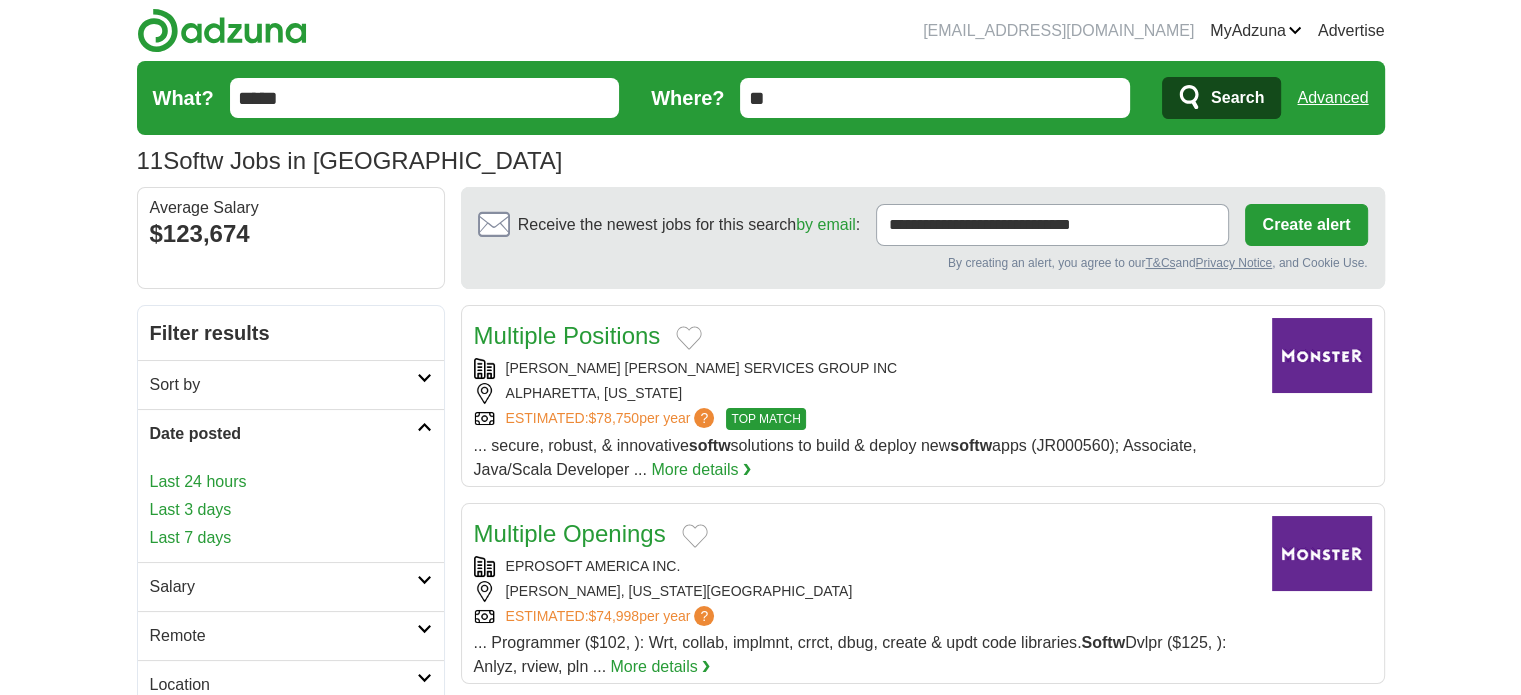 click on "What?
*****
Where?
**
Search
Advanced" at bounding box center (761, 98) 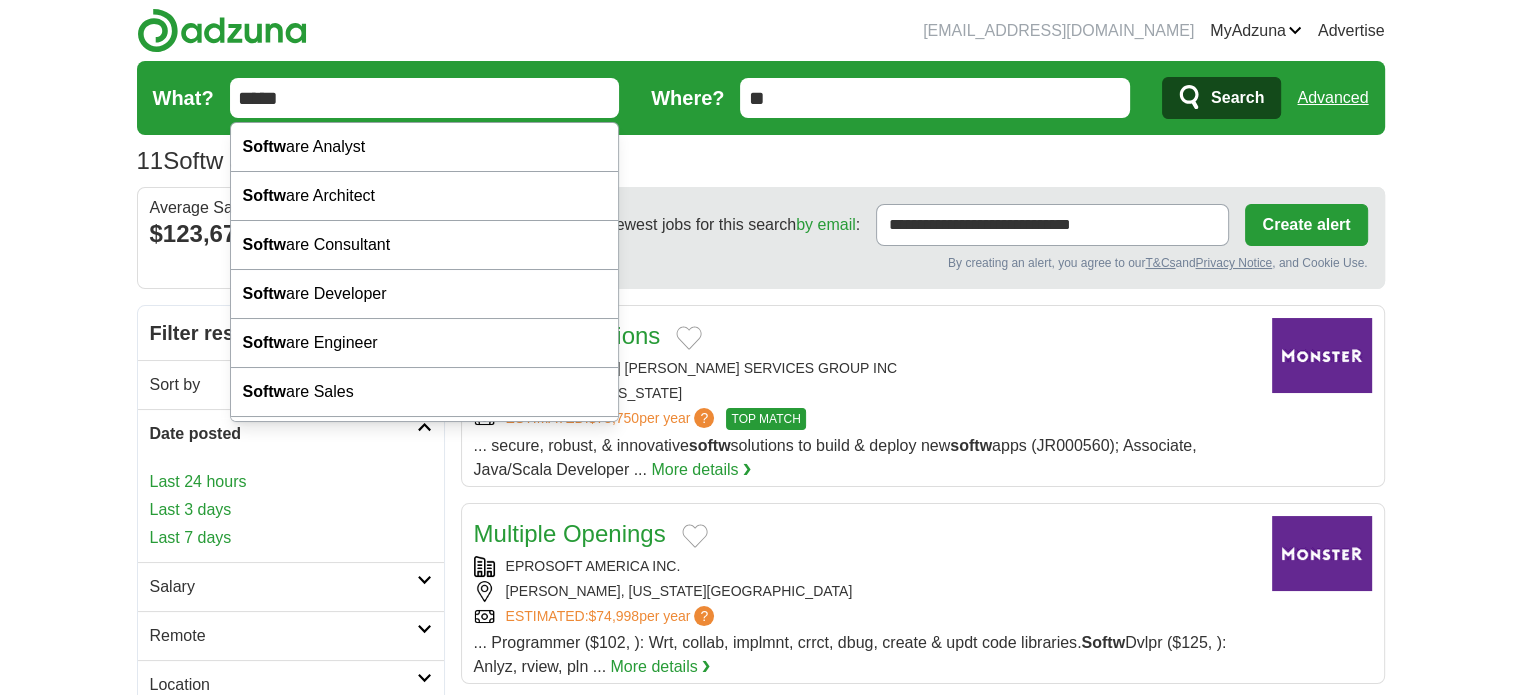 click on "*****" at bounding box center [425, 98] 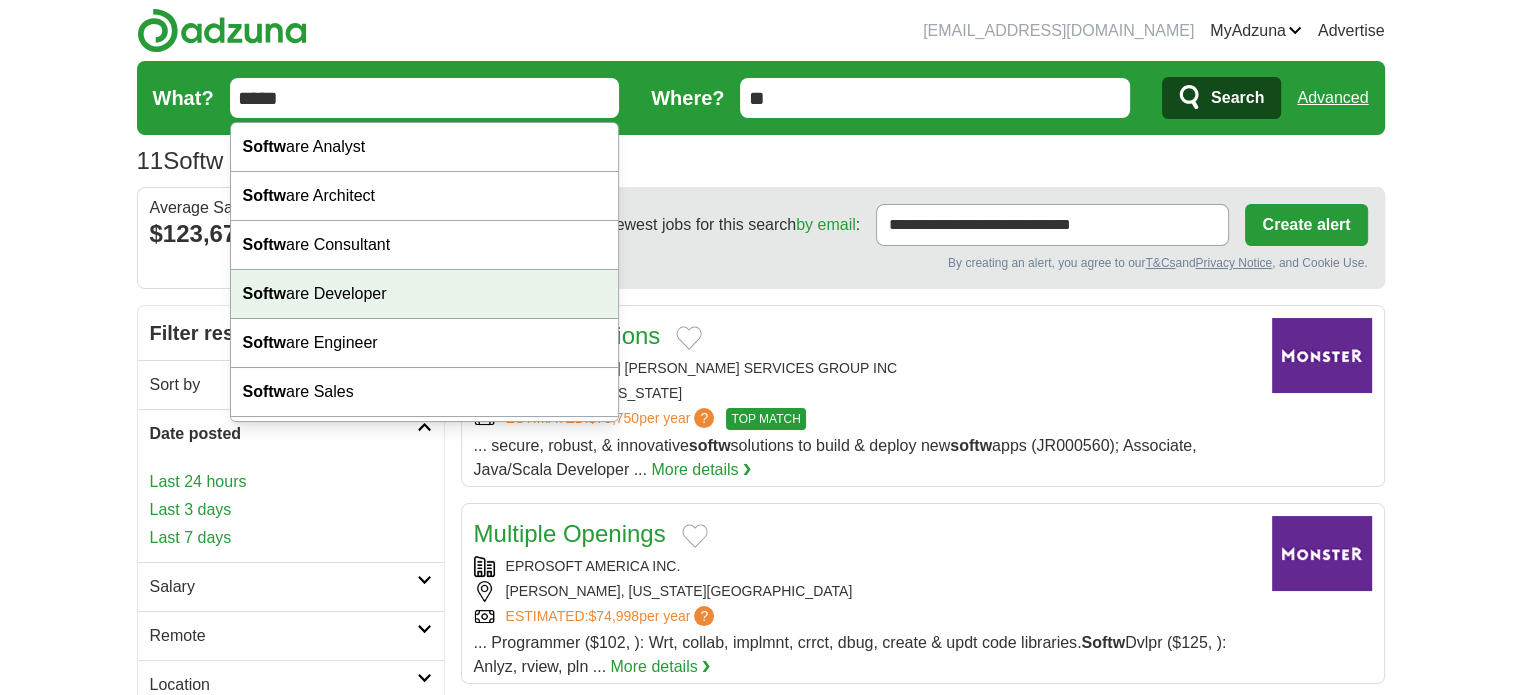 click on "ravikantiroshini2025@gmail.com
MyAdzuna
Alerts
Favorites
Resumes
ApplyIQ
Preferences
Posted jobs
Logout
Advertise
11
Softw Jobs in US
Salary
Salary
Select a salary range
Salary from
from $10,000
from $20,000 from $40,000" at bounding box center (760, 2063) 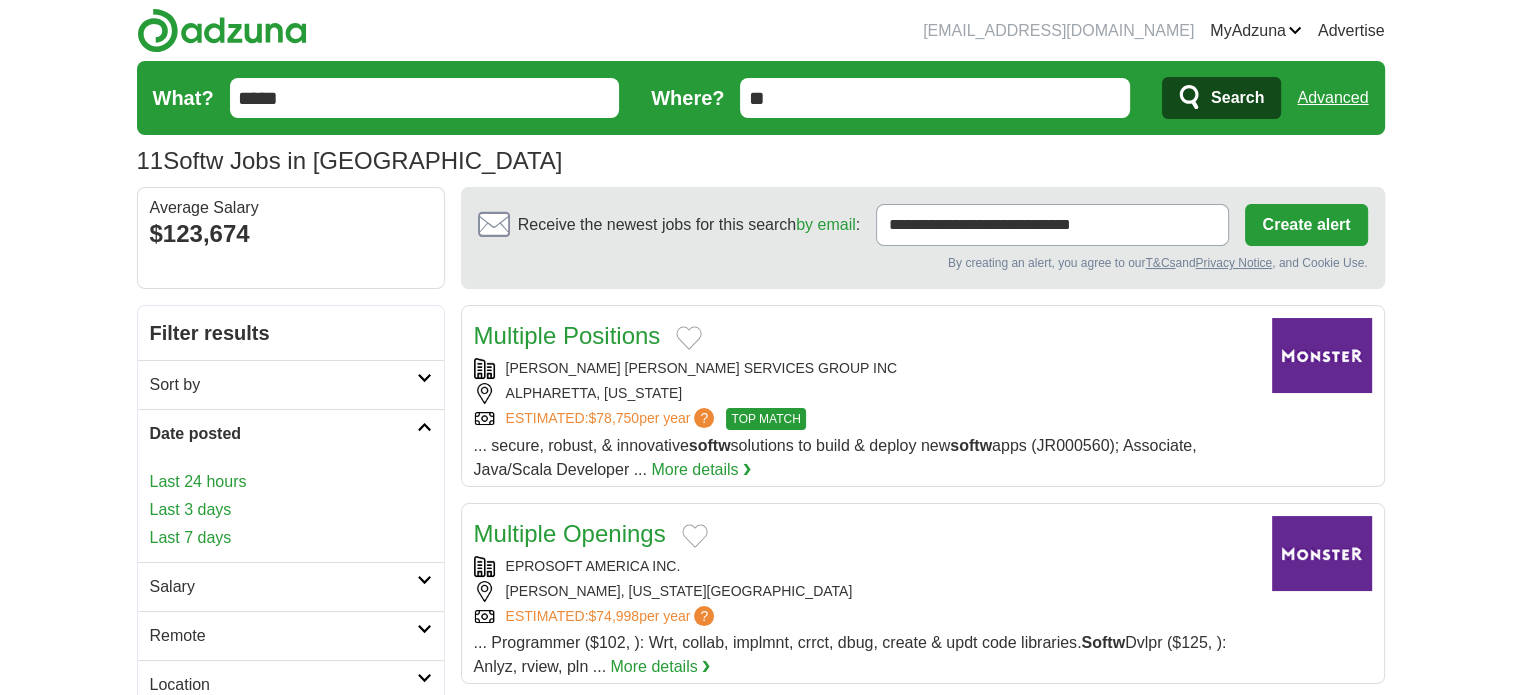 click on "*****" at bounding box center [425, 98] 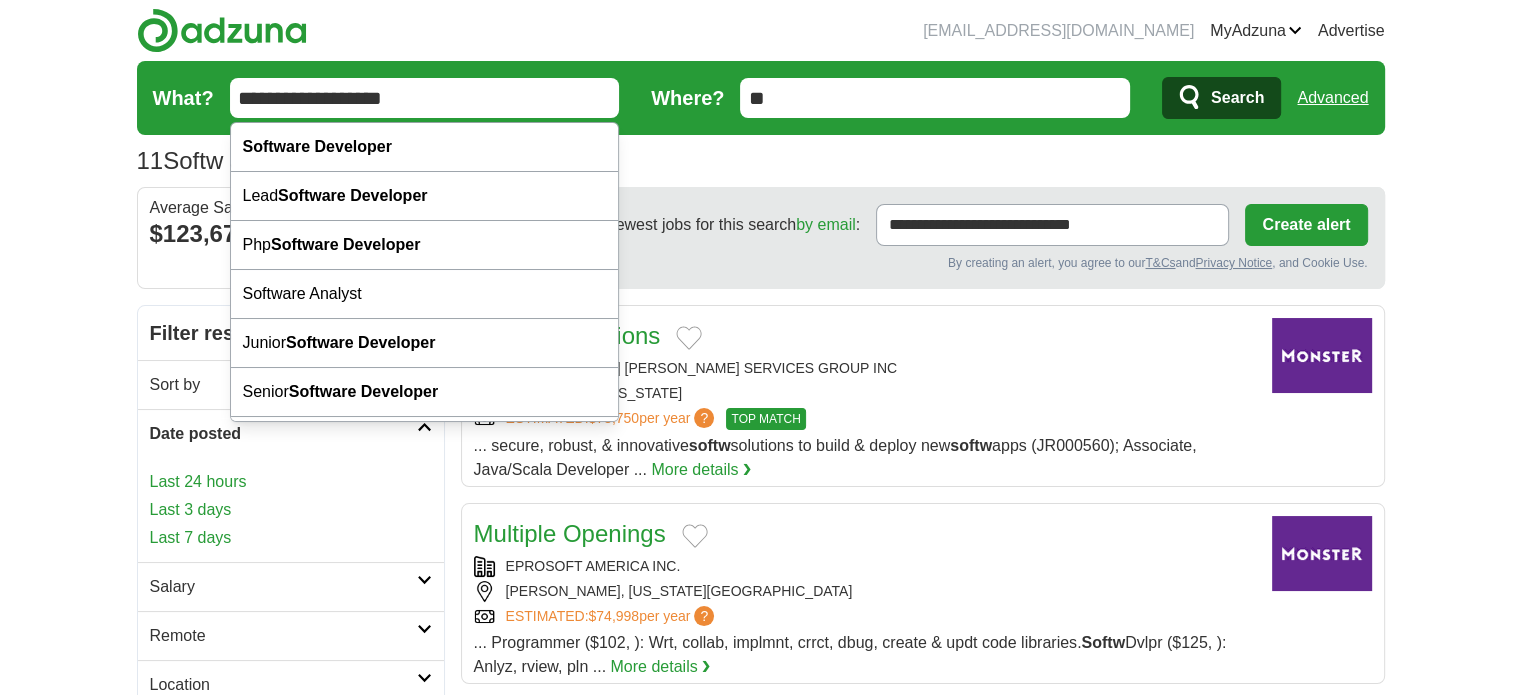 type on "**********" 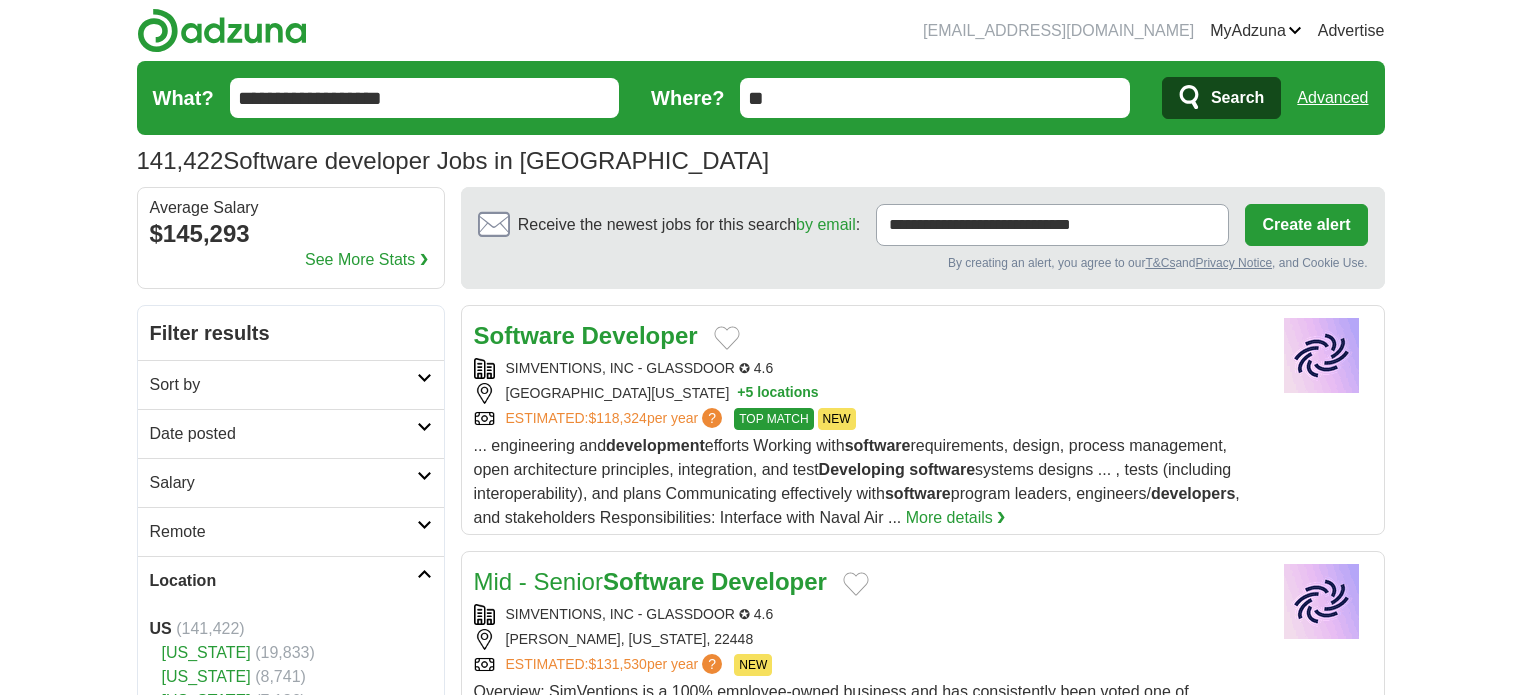 scroll, scrollTop: 0, scrollLeft: 0, axis: both 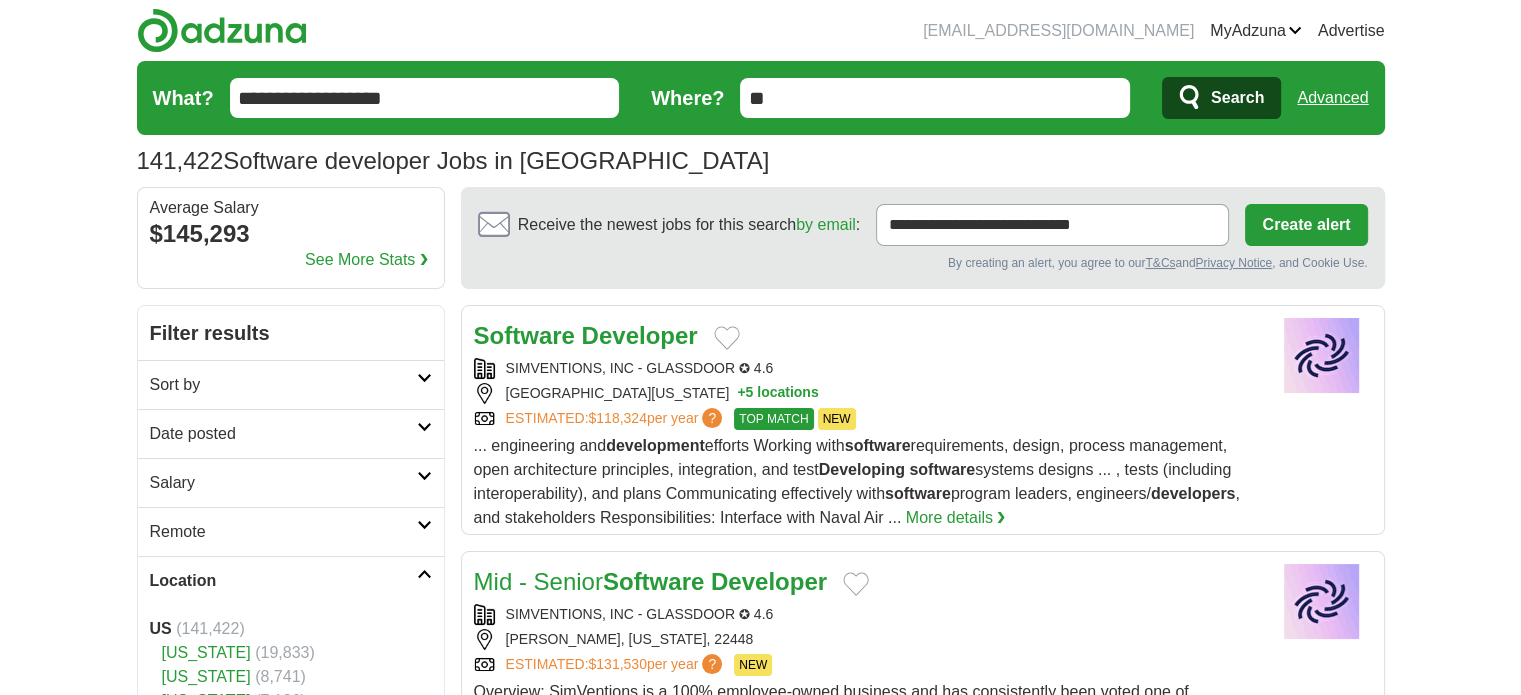 click on "Developer" at bounding box center [640, 335] 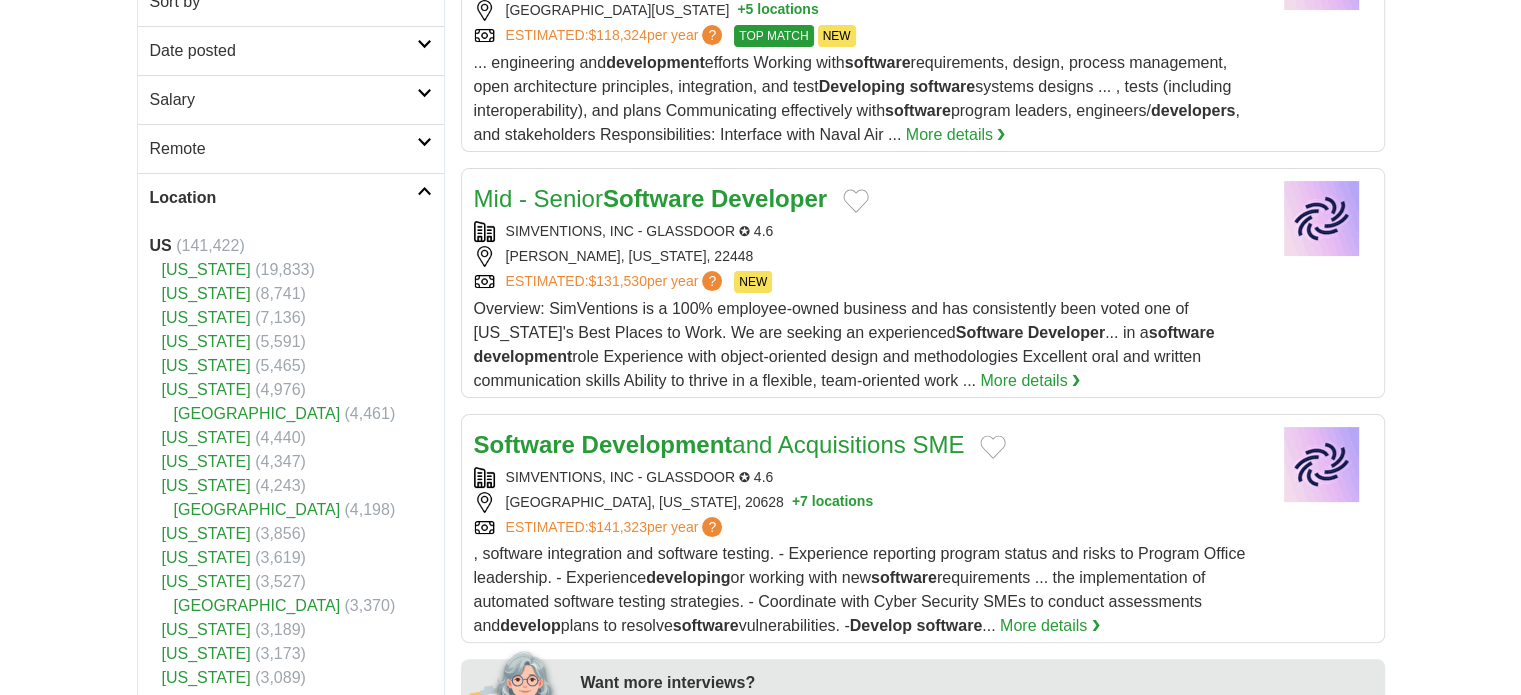 scroll, scrollTop: 388, scrollLeft: 0, axis: vertical 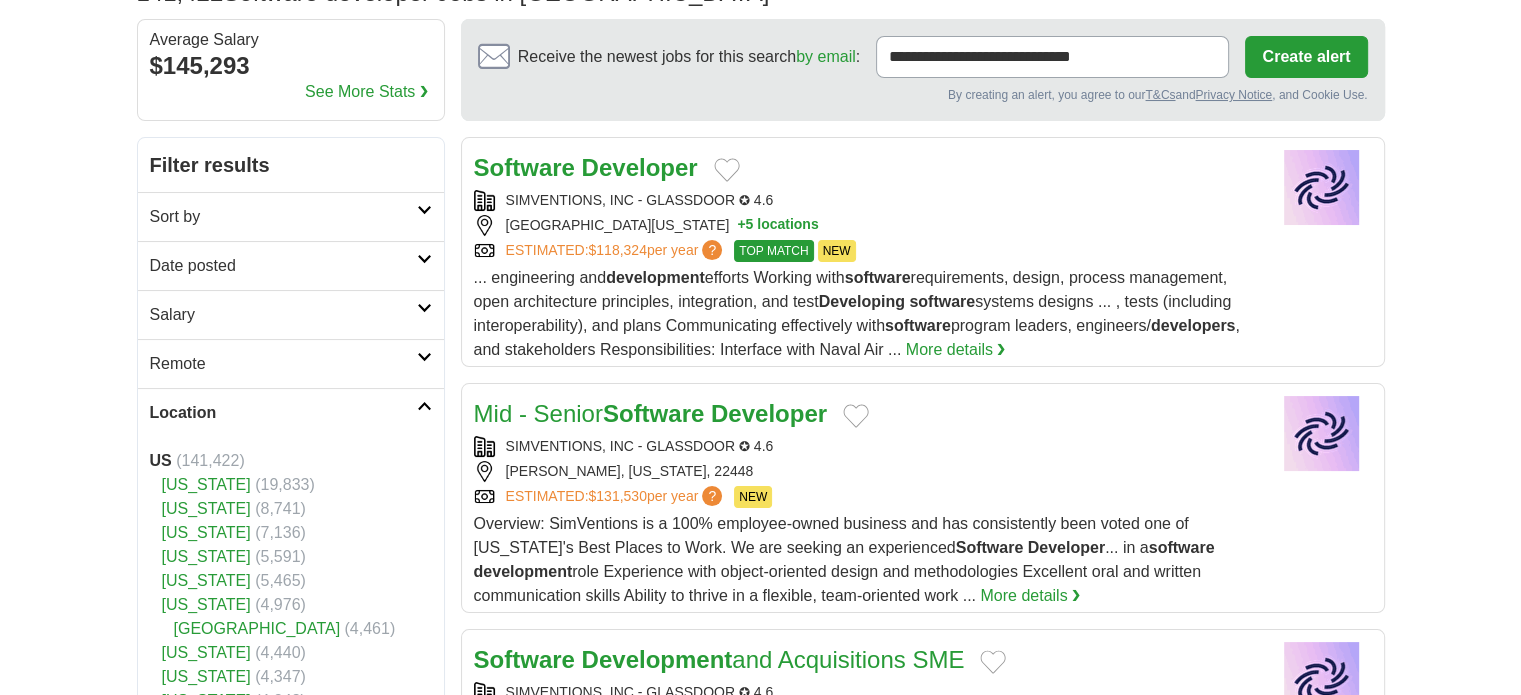 click on "Salary" at bounding box center [283, 315] 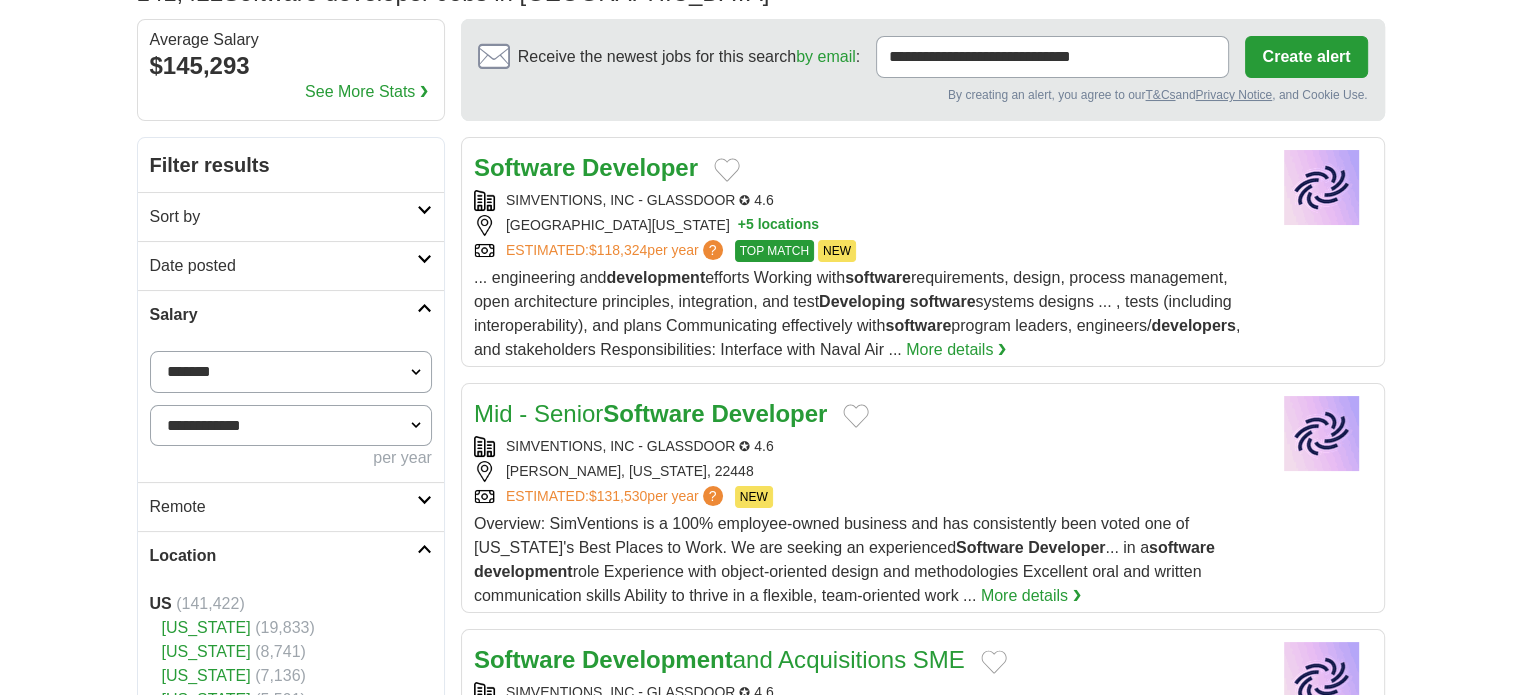 click on "**********" at bounding box center [291, 426] 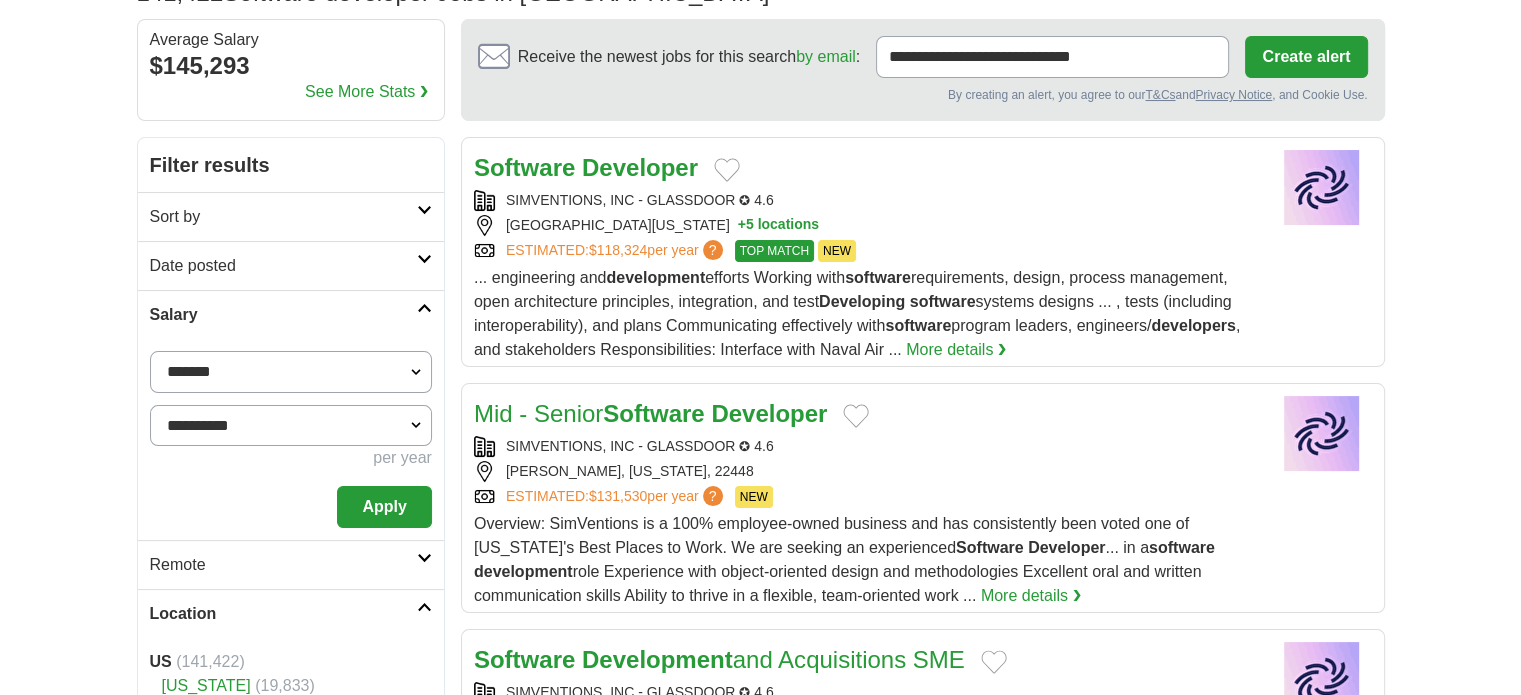 click on "**********" at bounding box center [291, 372] 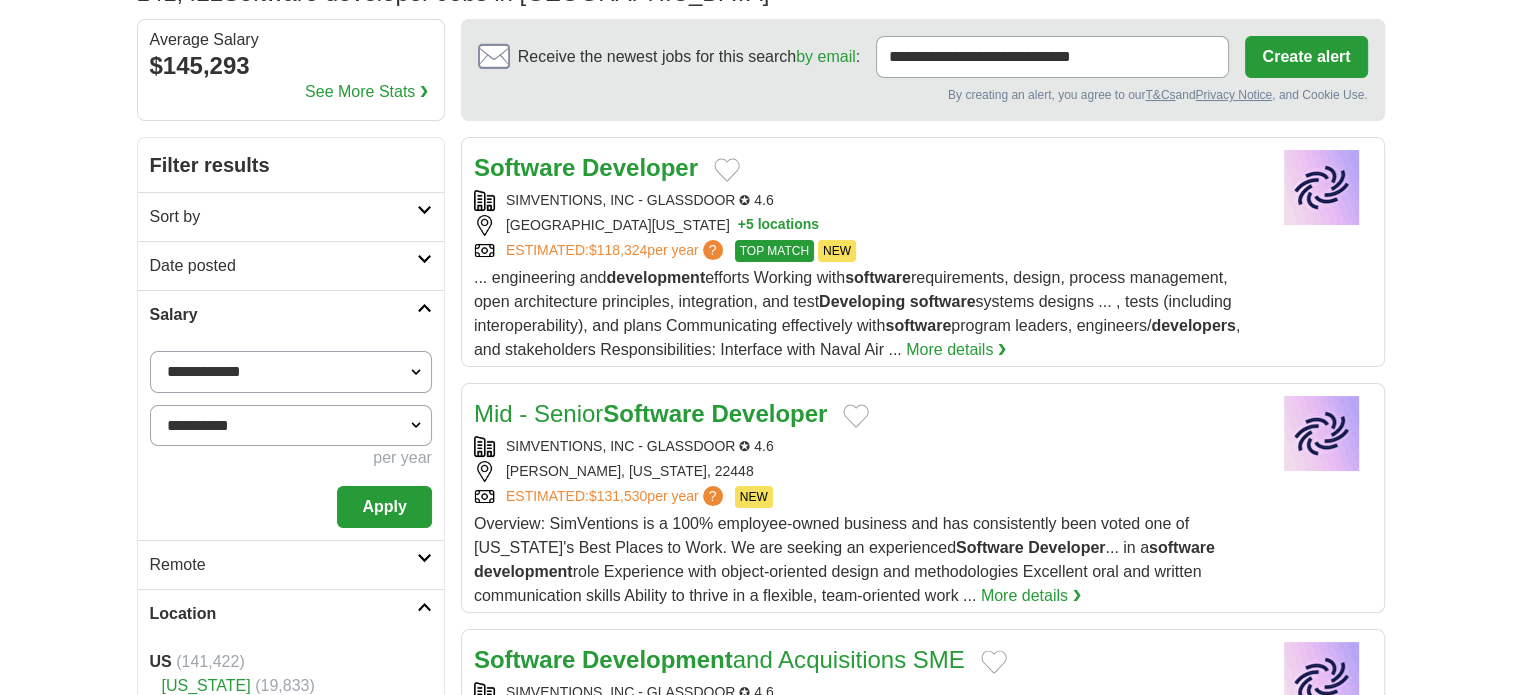 click on "**********" at bounding box center (291, 372) 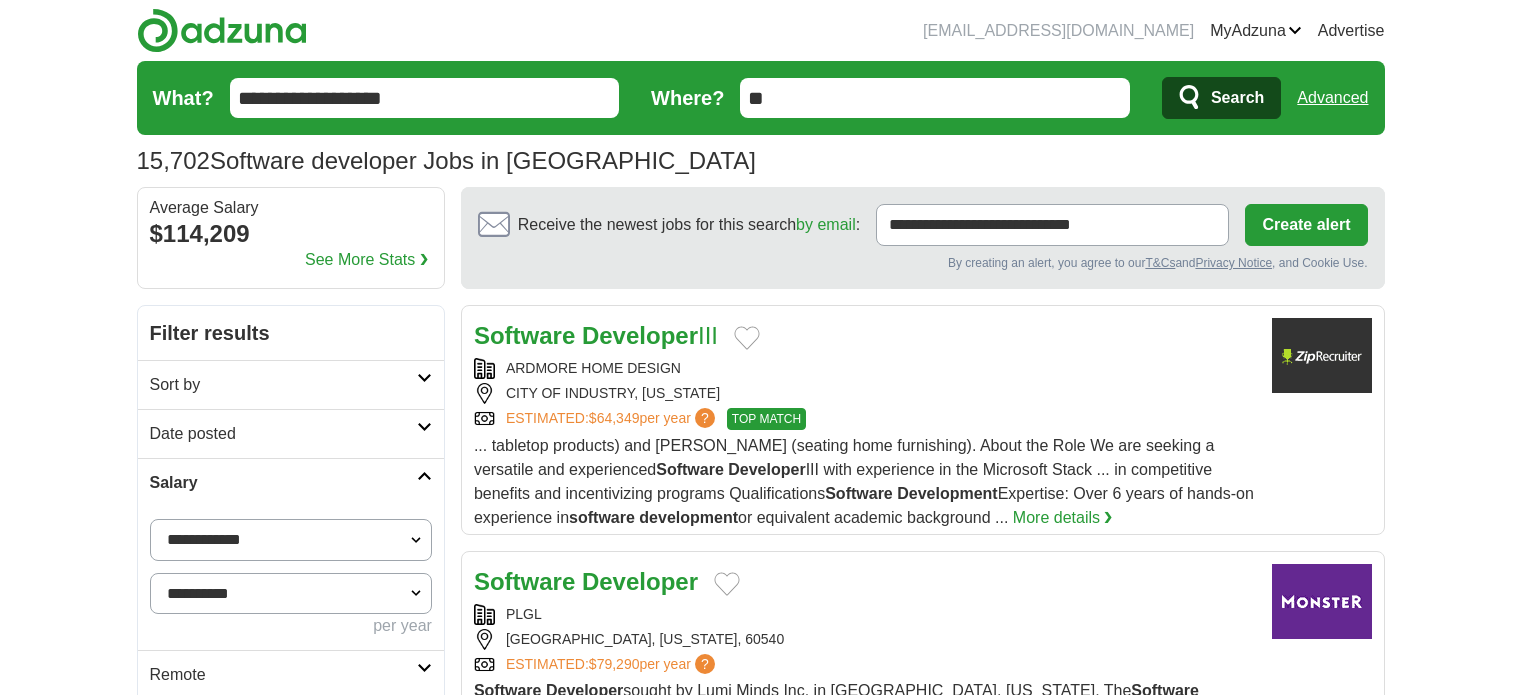 scroll, scrollTop: 0, scrollLeft: 0, axis: both 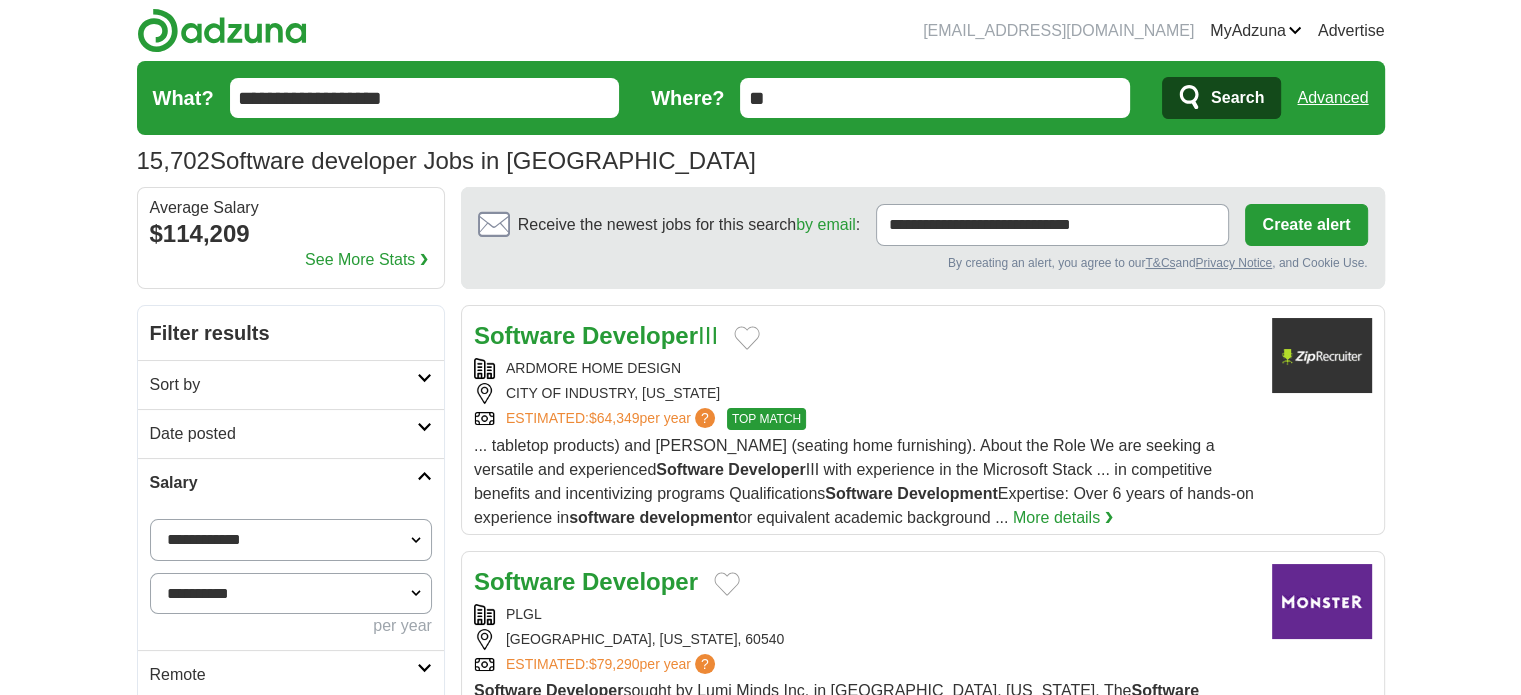 click on "Developer" at bounding box center [640, 335] 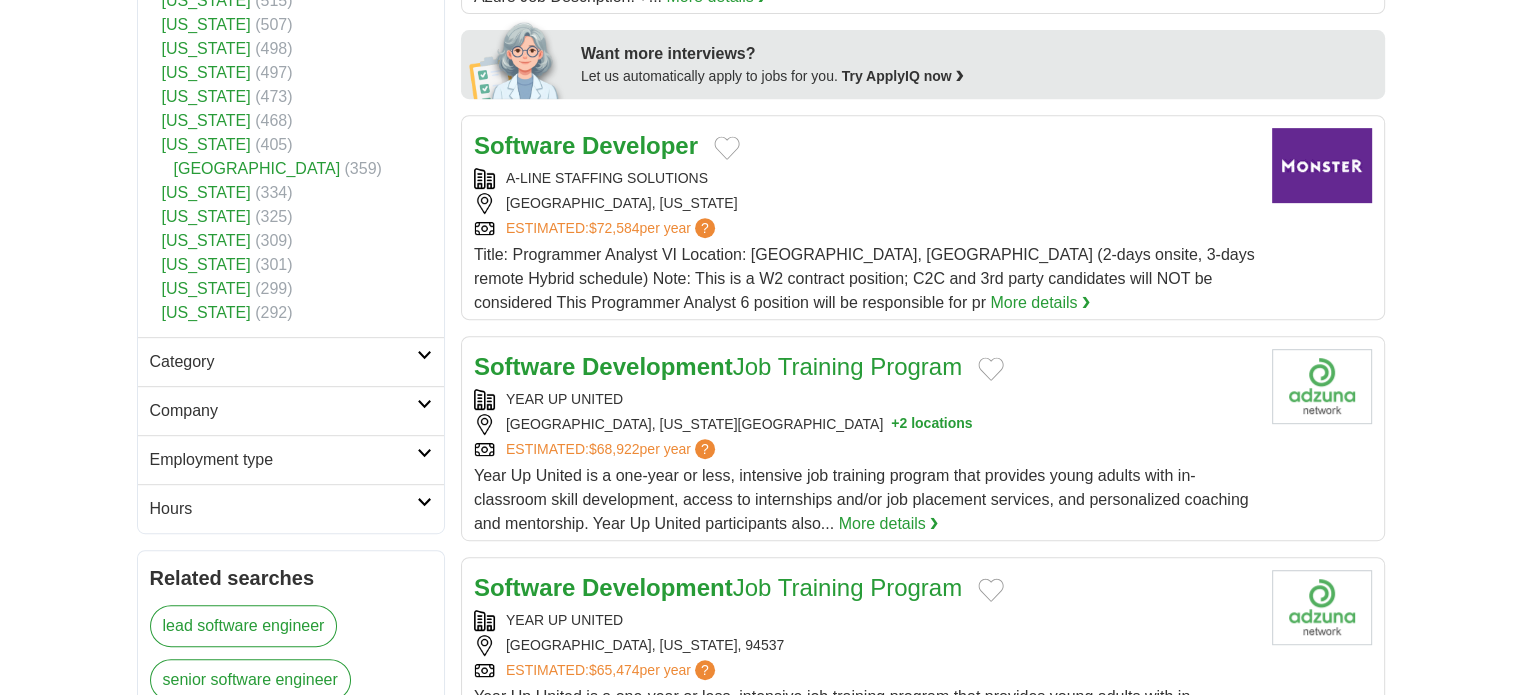 scroll, scrollTop: 916, scrollLeft: 0, axis: vertical 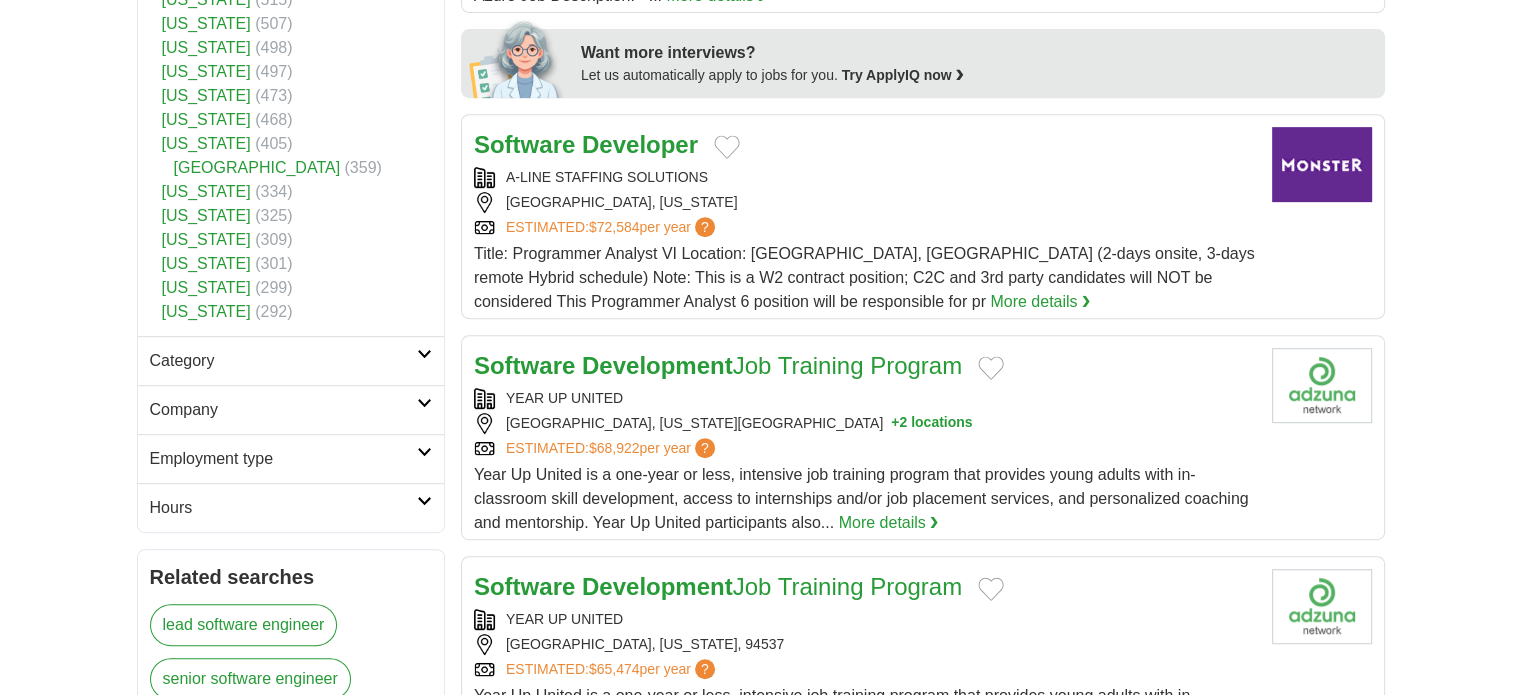 click on "Software   Development  Job Training Program" at bounding box center [718, 365] 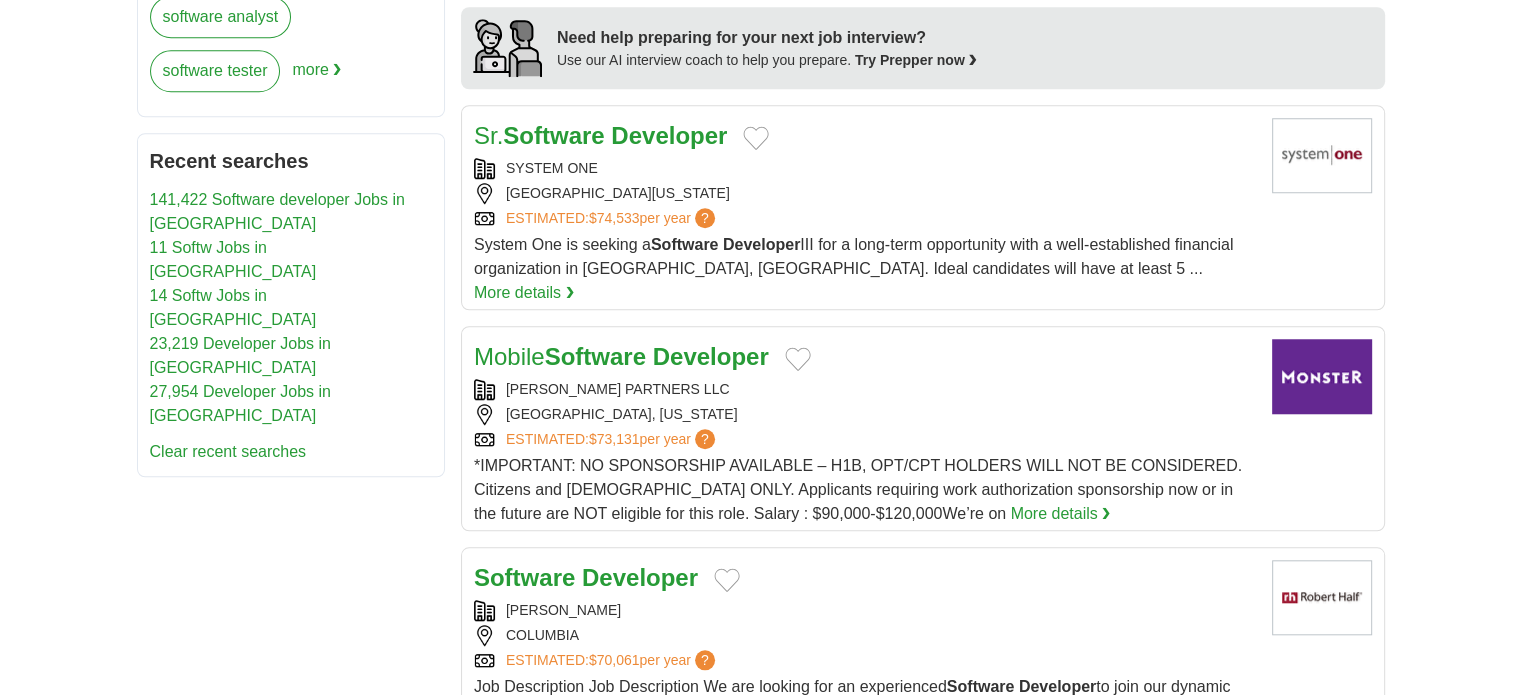 scroll, scrollTop: 1692, scrollLeft: 0, axis: vertical 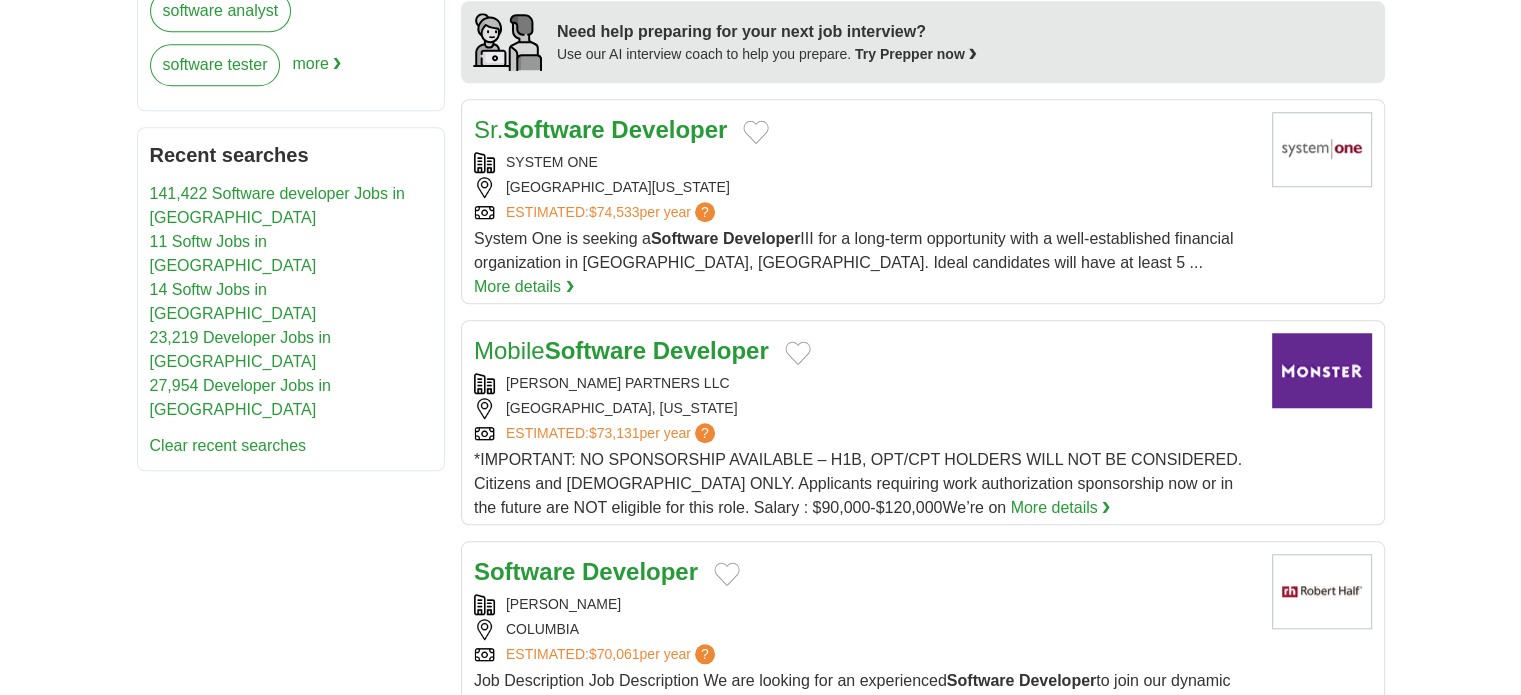 click on "Developer" at bounding box center (640, 571) 